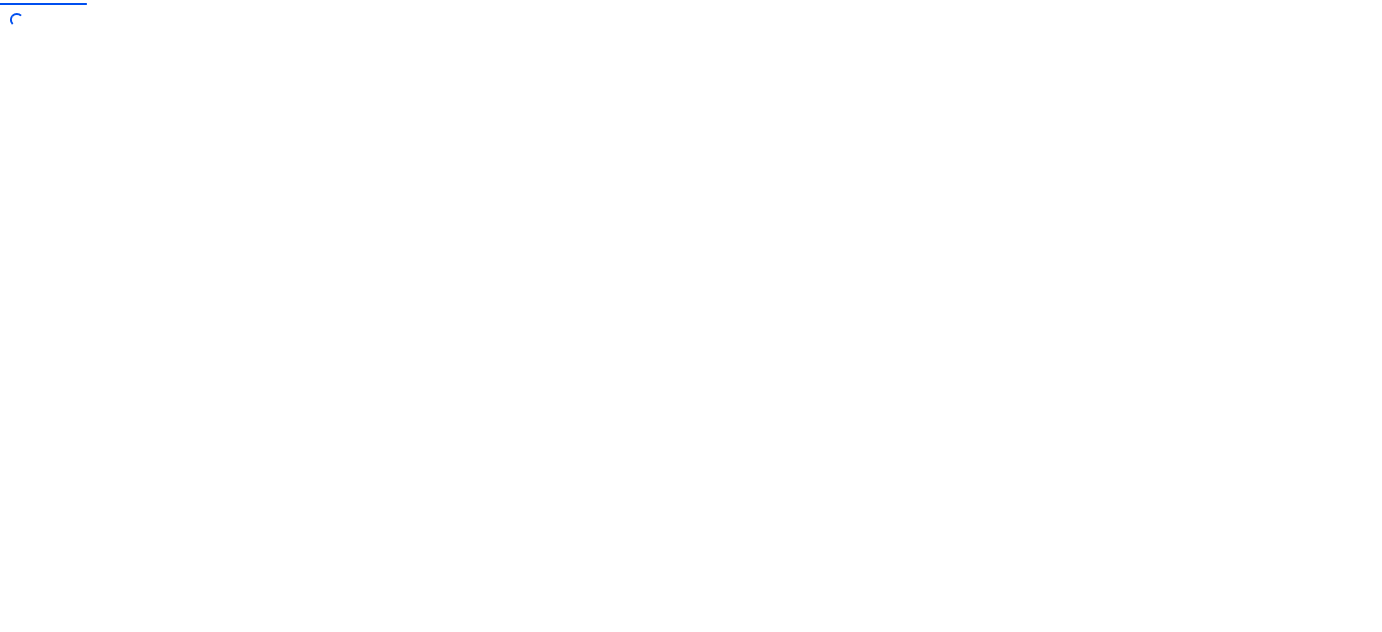 scroll, scrollTop: 0, scrollLeft: 0, axis: both 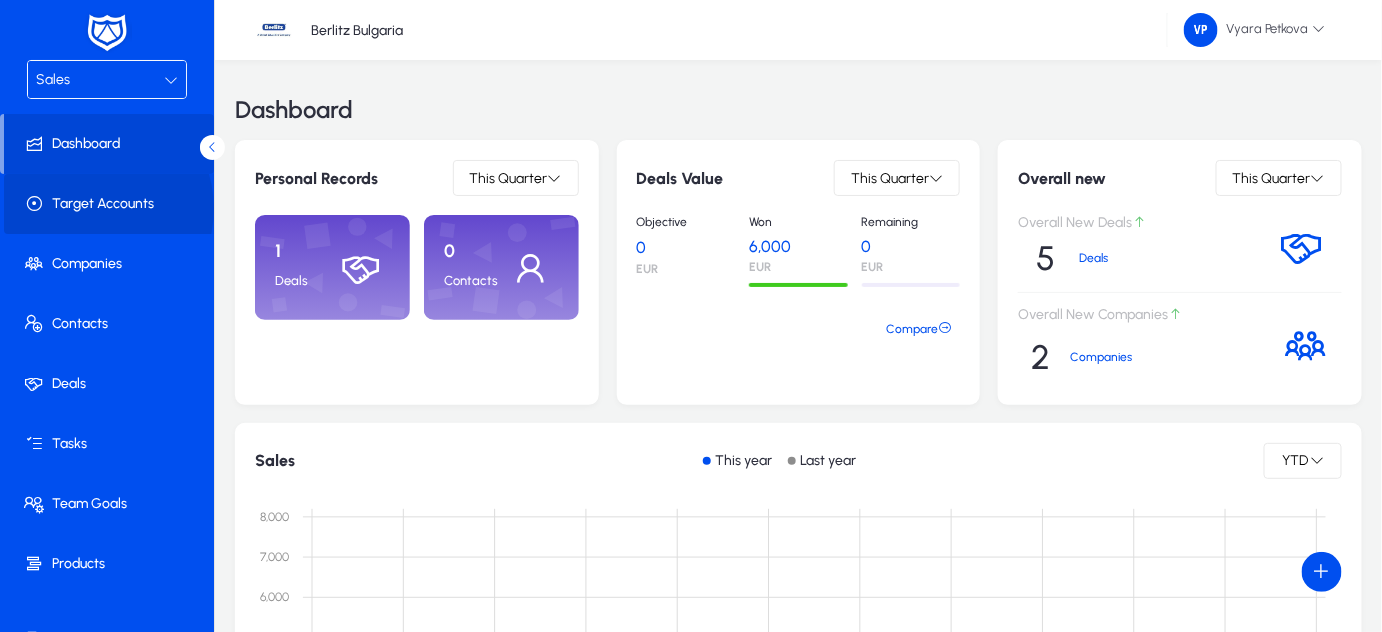 click on "Target Accounts" 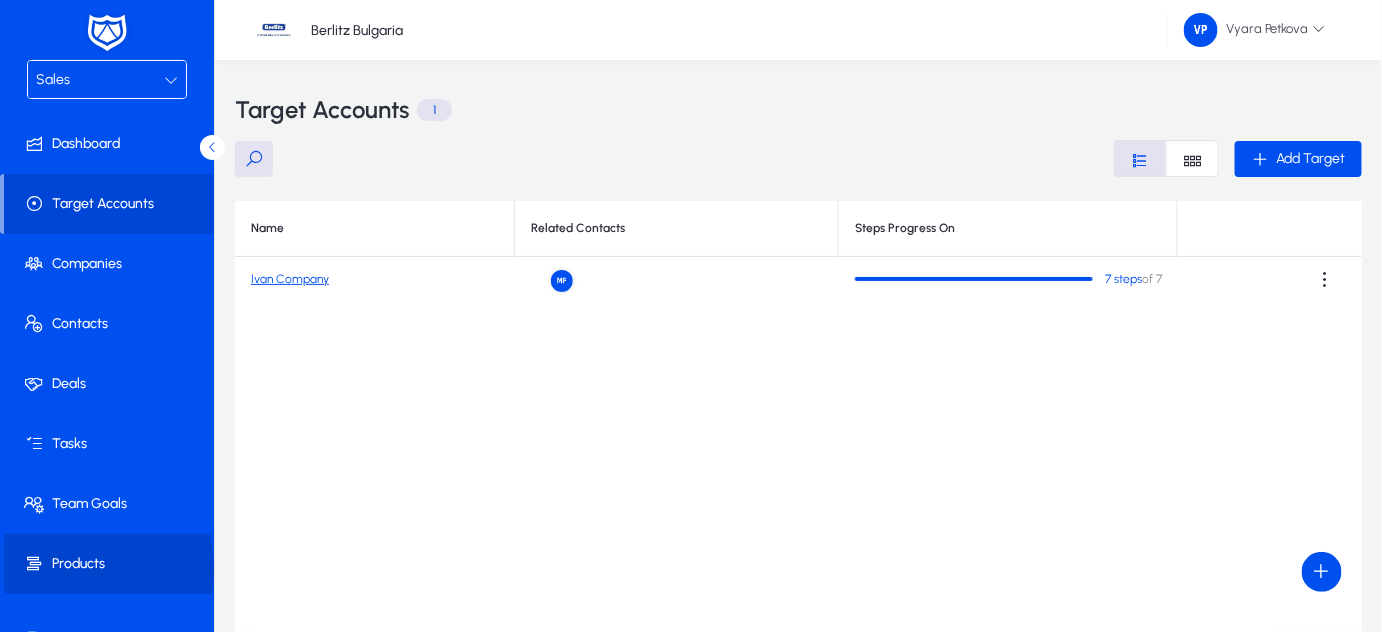 click on "Products" 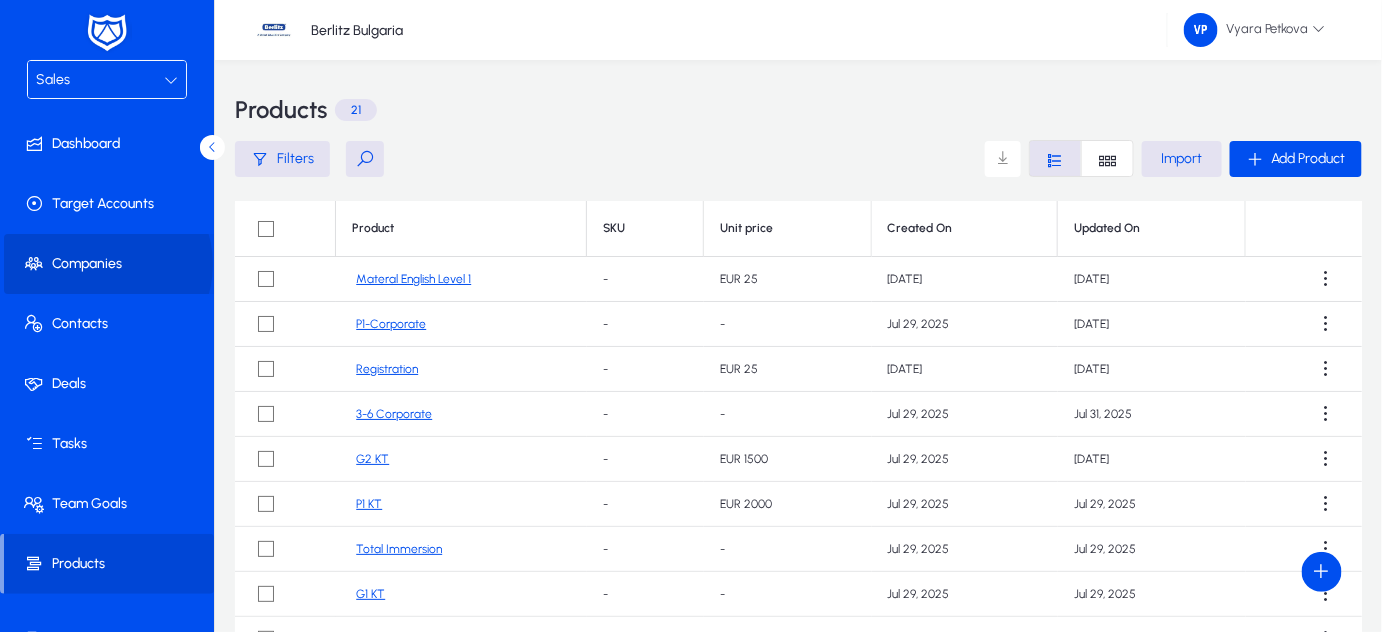 click on "Companies" 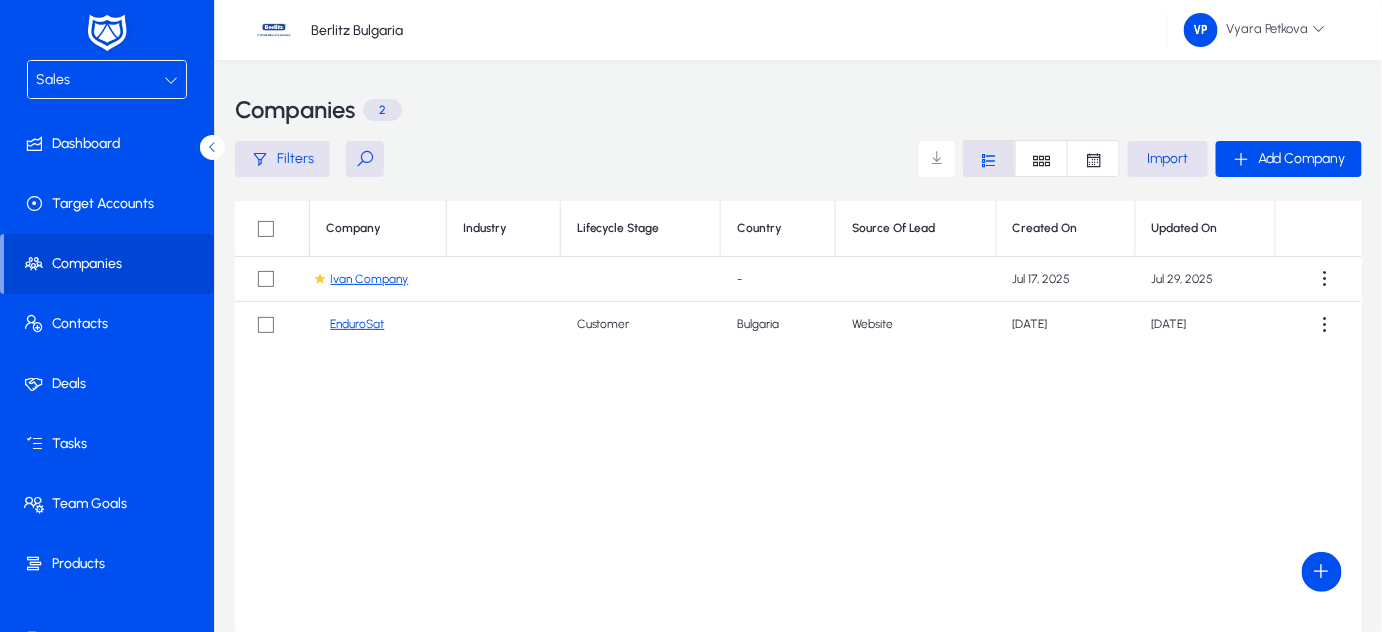 click at bounding box center [171, 80] 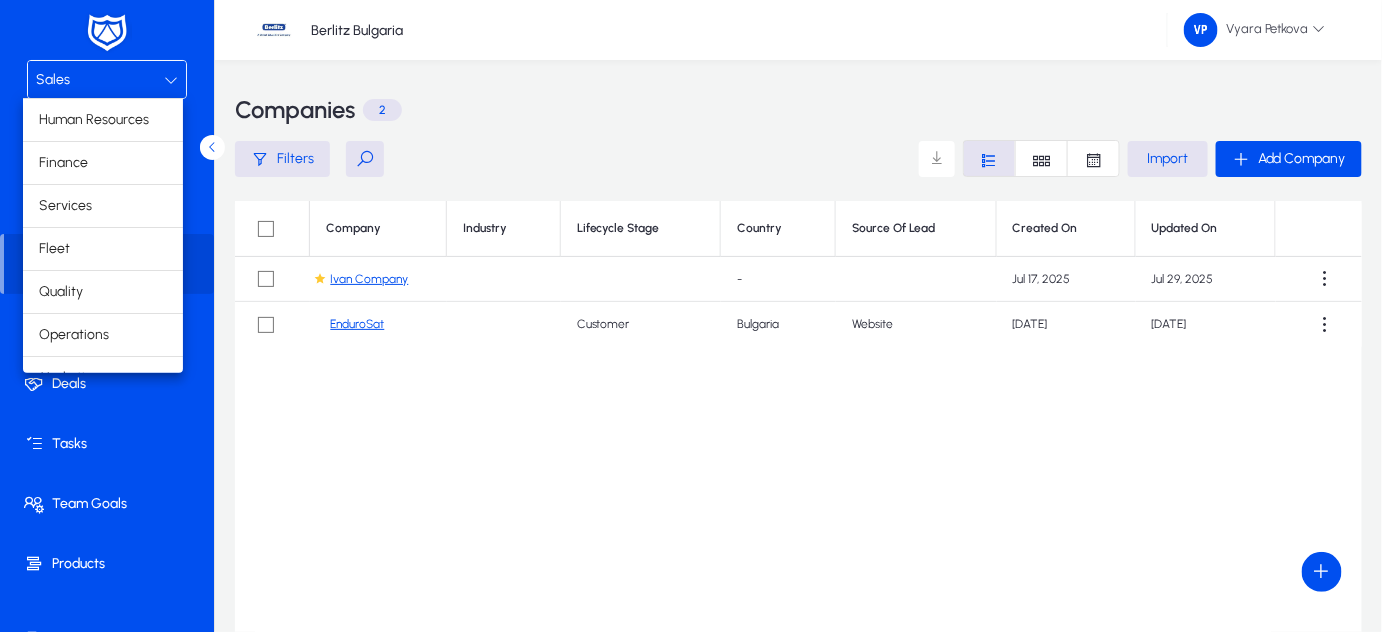 scroll, scrollTop: 65, scrollLeft: 0, axis: vertical 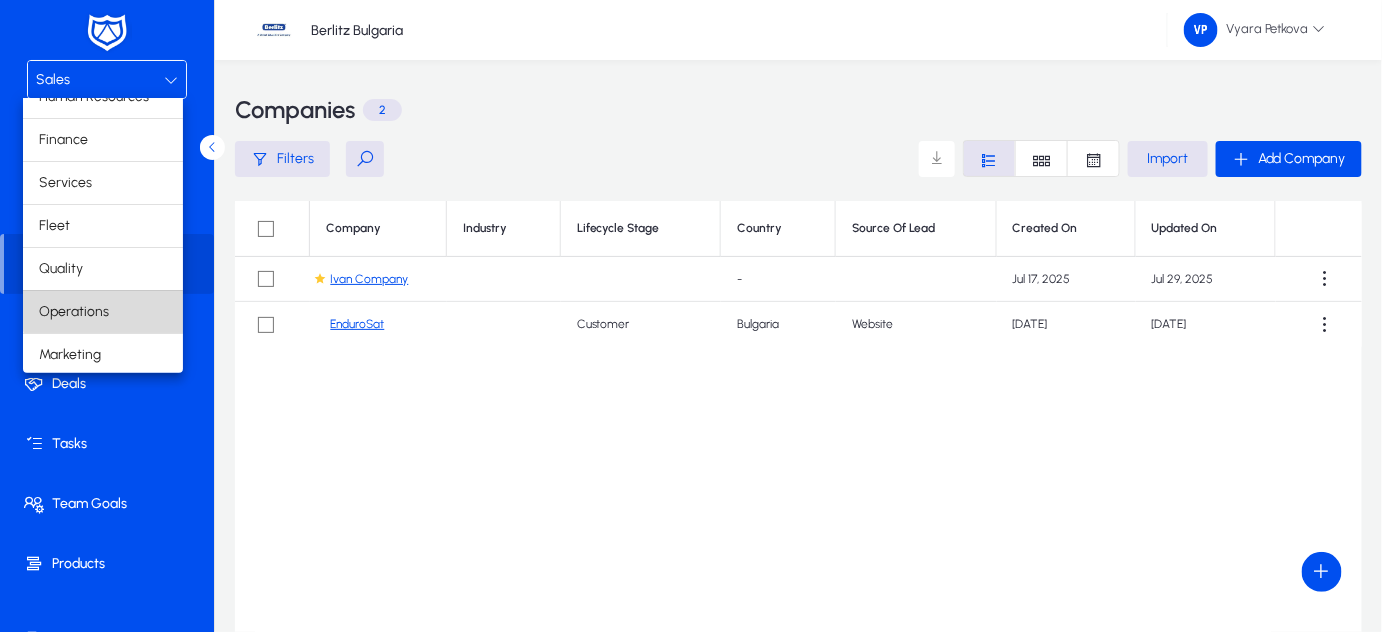 click on "Operations" at bounding box center [103, 312] 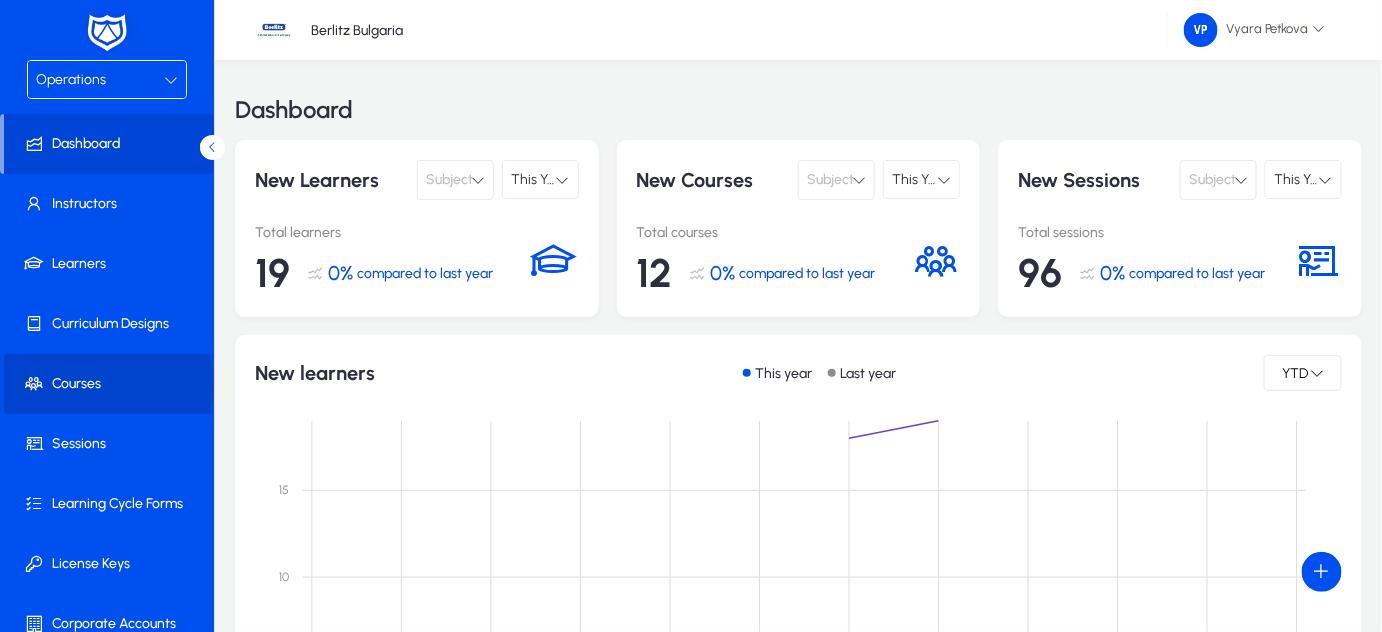 click on "Courses" 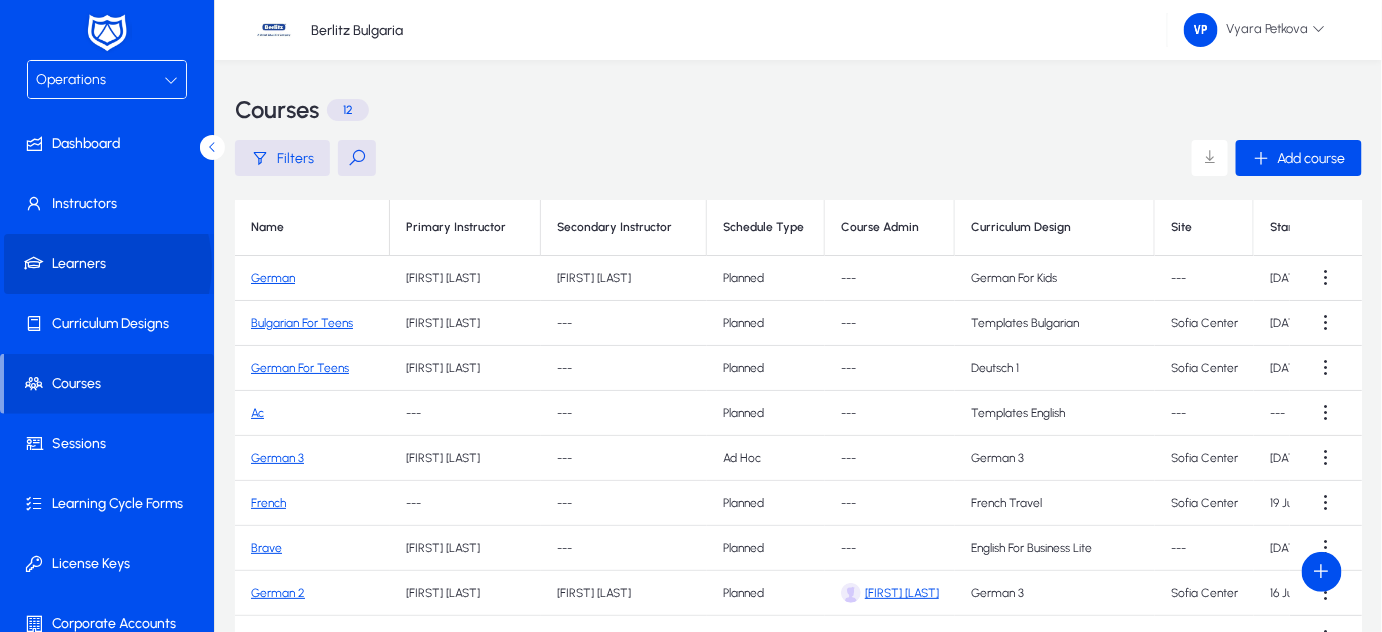 click on "Learners" 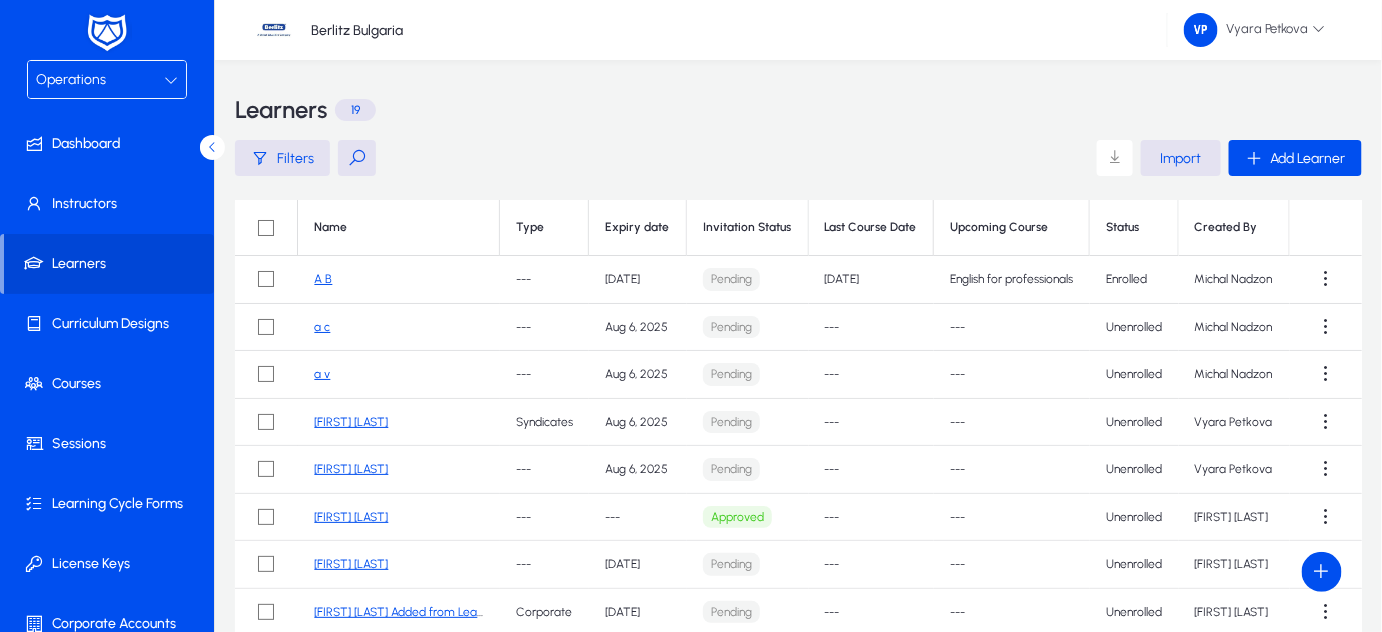 scroll, scrollTop: 437, scrollLeft: 0, axis: vertical 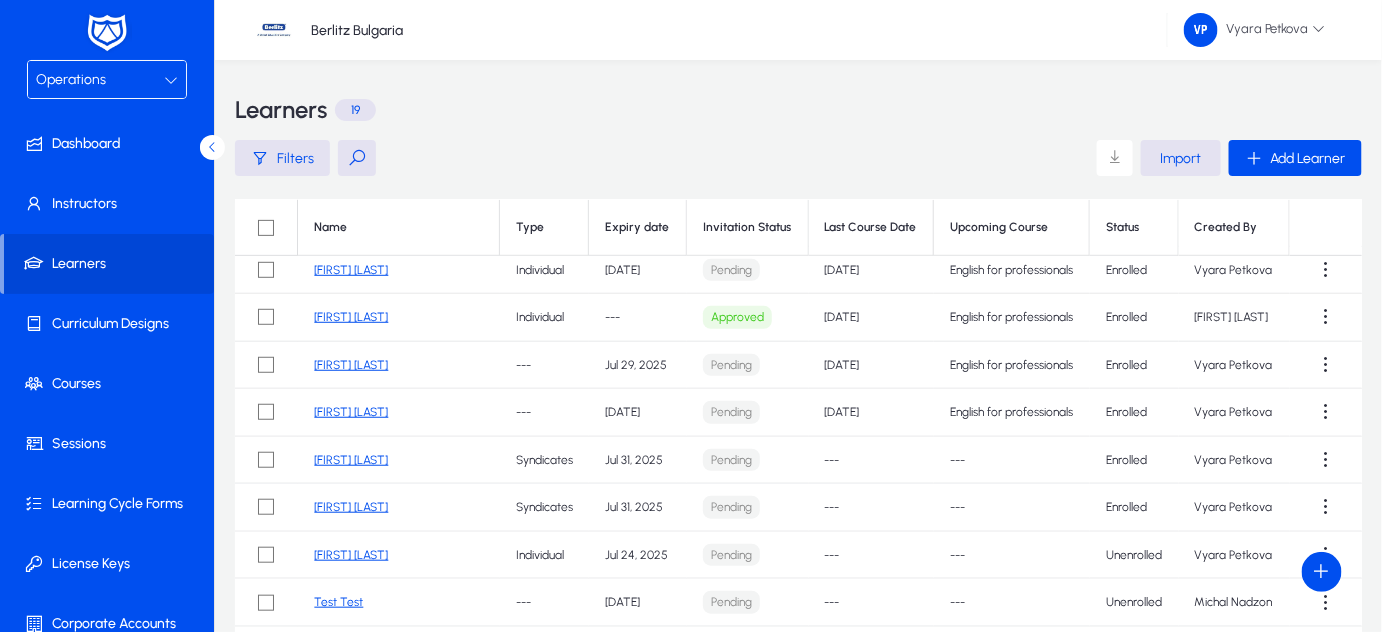 click on "Operations" at bounding box center (107, 79) 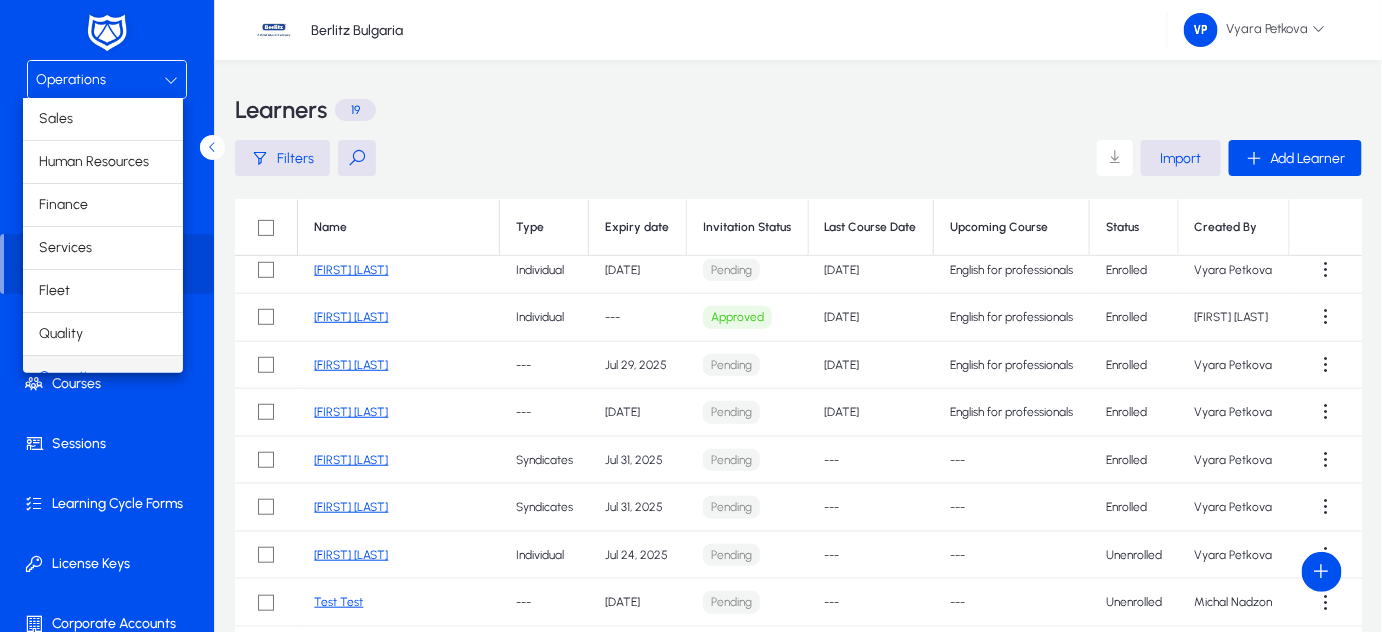scroll, scrollTop: 23, scrollLeft: 0, axis: vertical 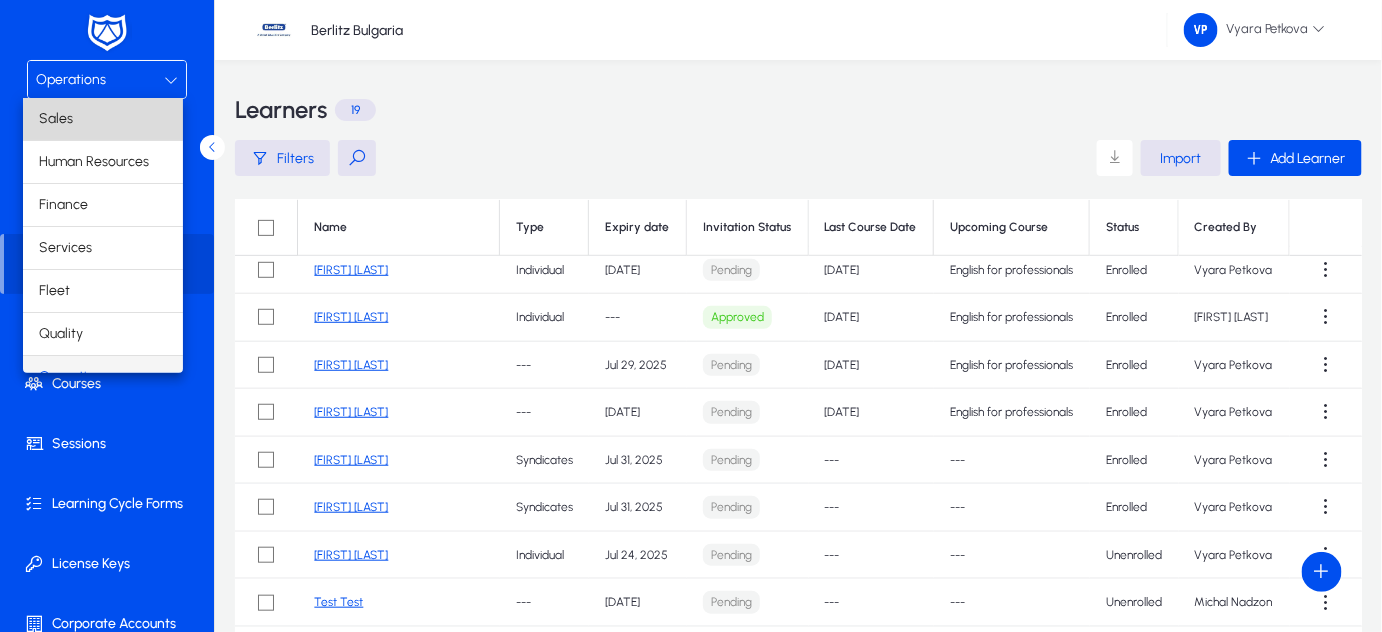 click on "Sales" at bounding box center (103, 119) 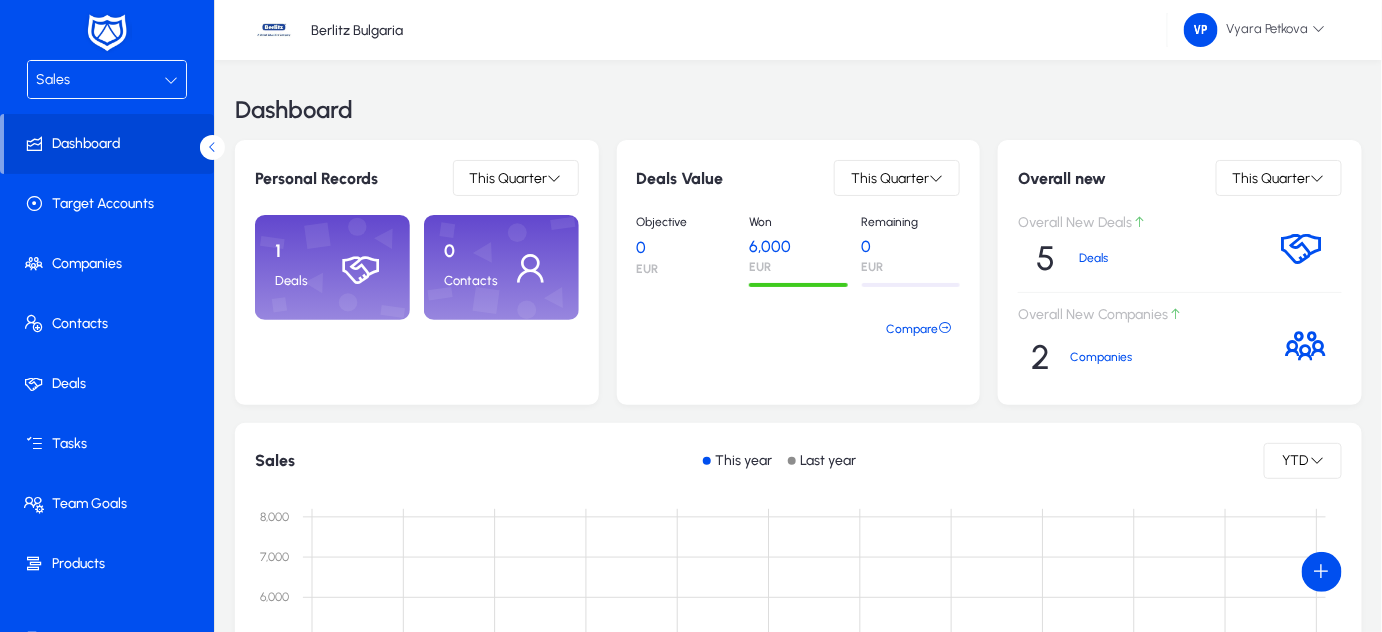 click at bounding box center [171, 80] 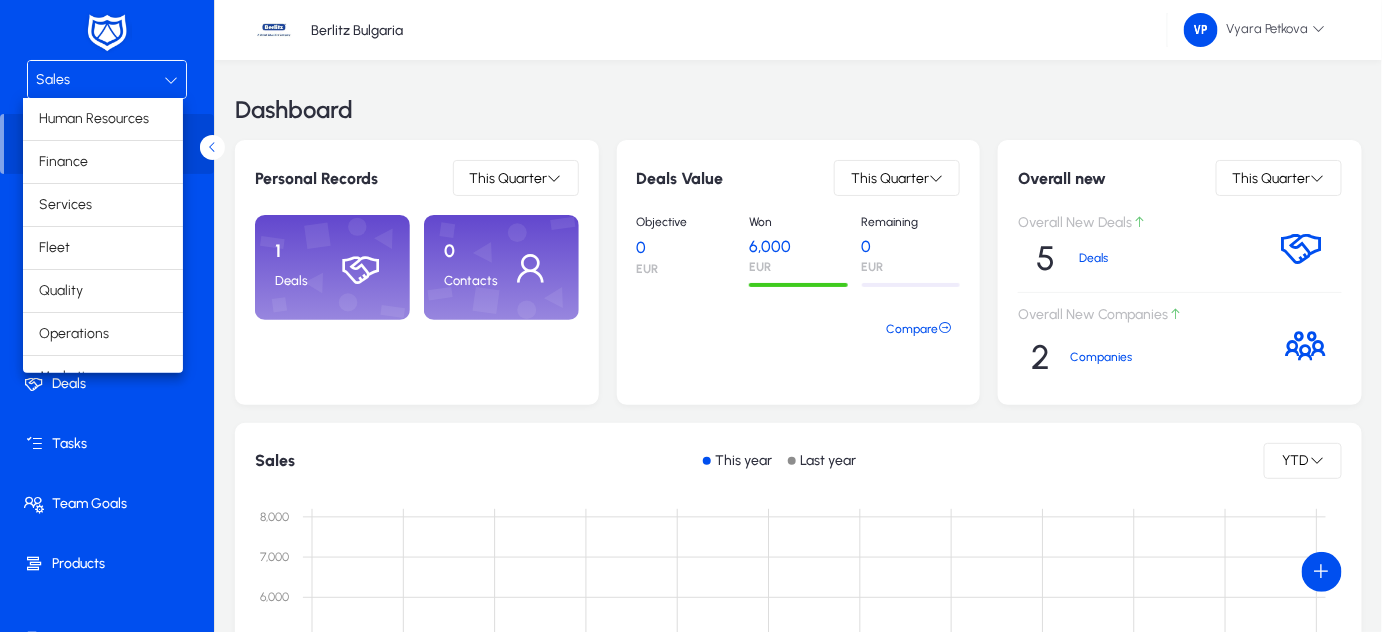scroll, scrollTop: 65, scrollLeft: 0, axis: vertical 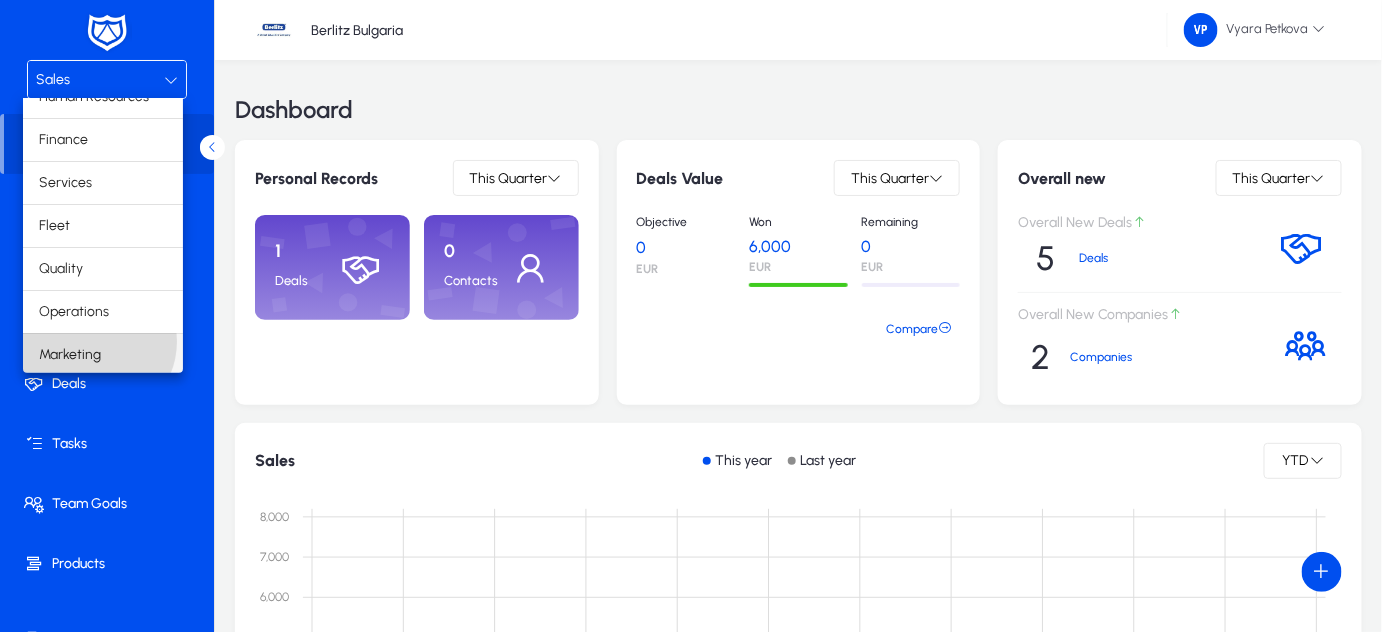 click on "Marketing" at bounding box center (103, 355) 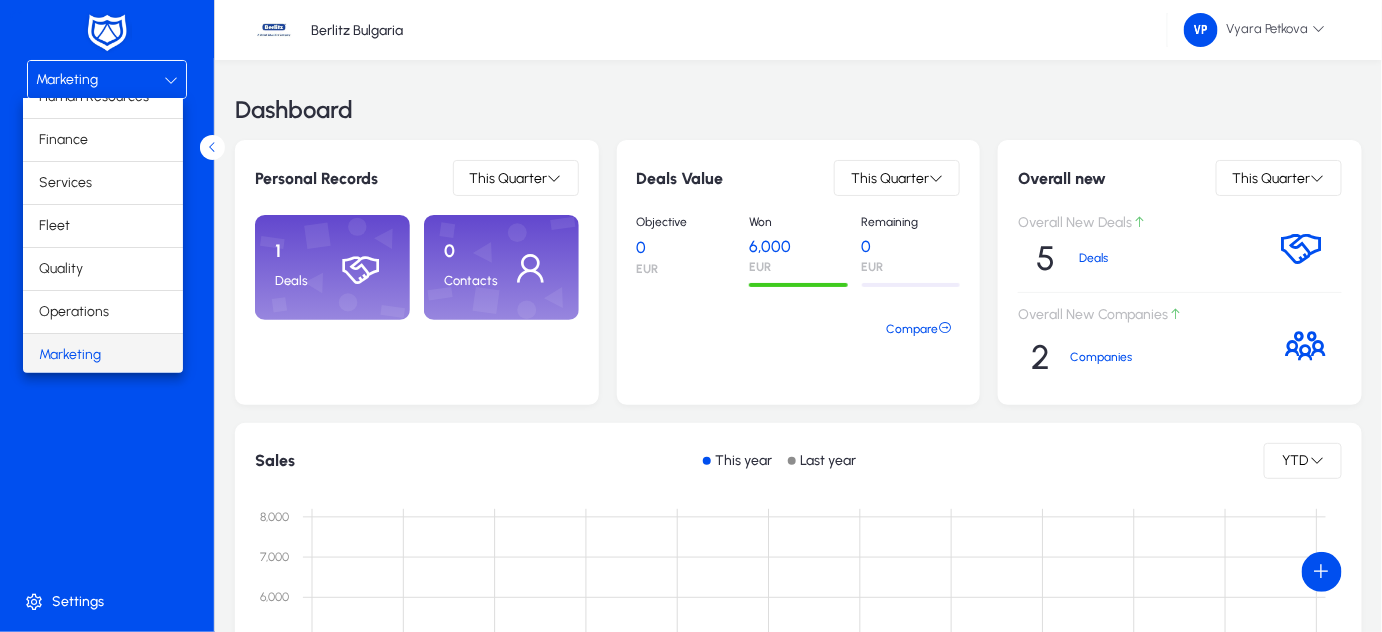 scroll, scrollTop: 0, scrollLeft: 0, axis: both 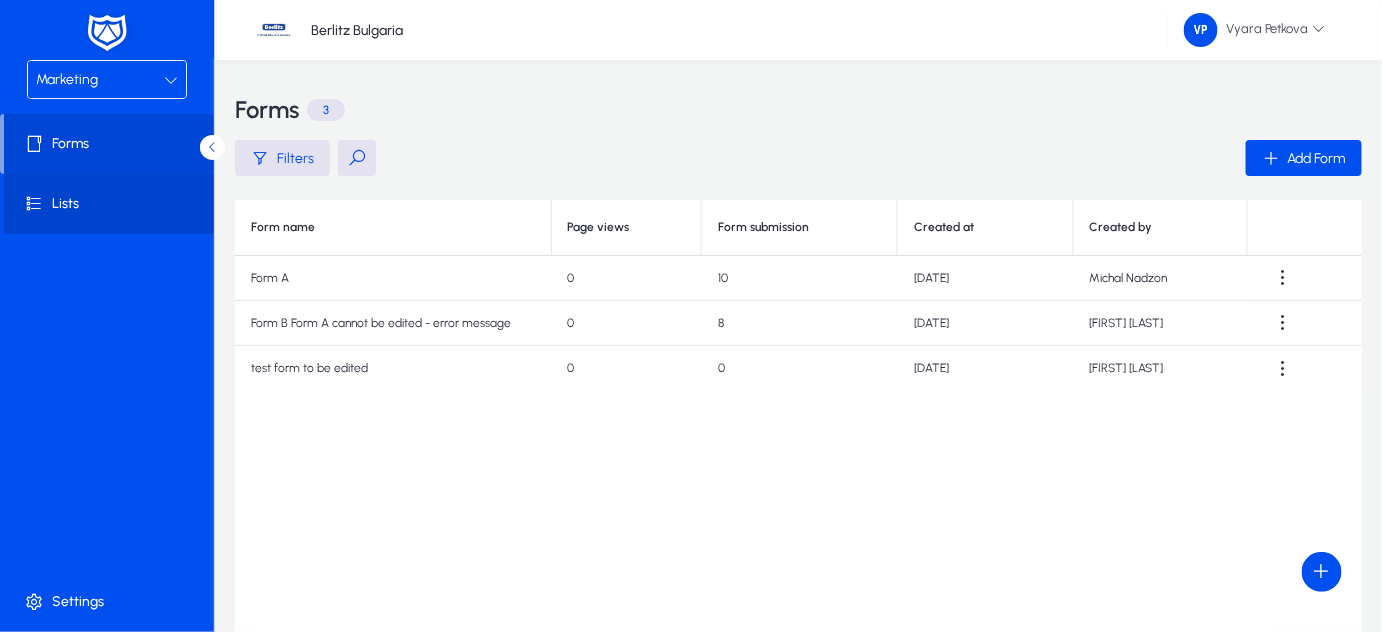 click on "Lists" 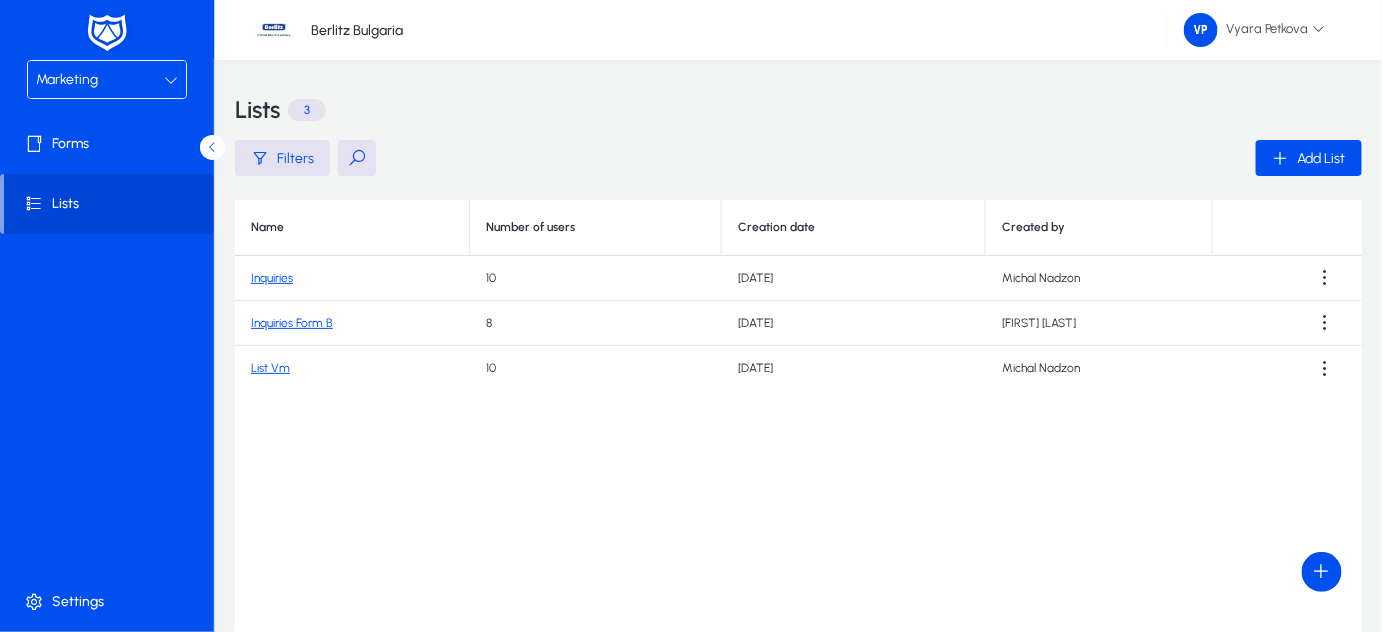 click on "Inquiries Form B" 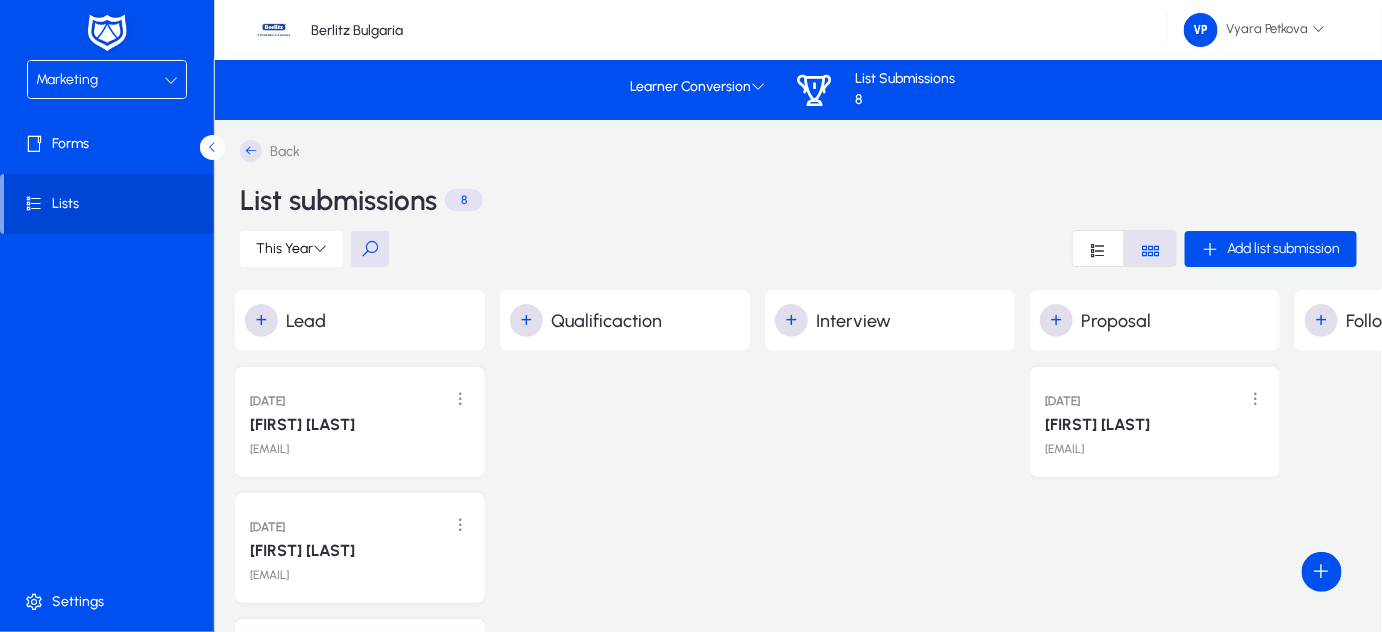 click on "+   Proposal" 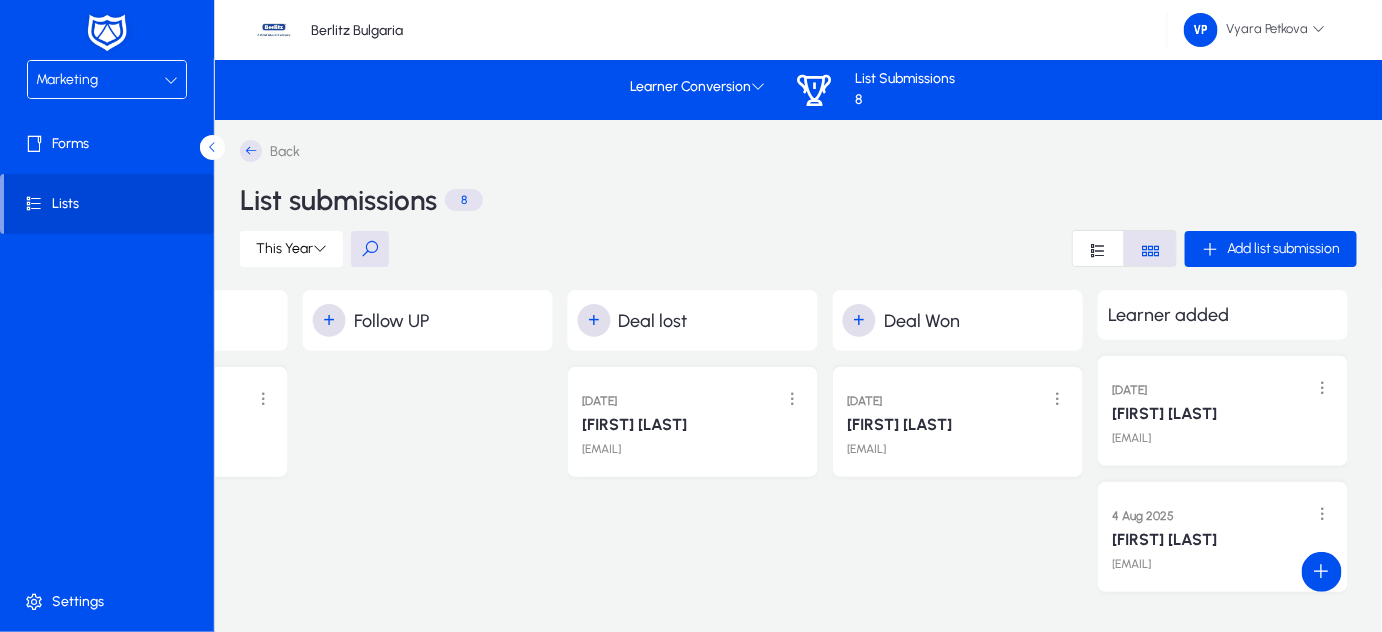 scroll, scrollTop: 0, scrollLeft: 992, axis: horizontal 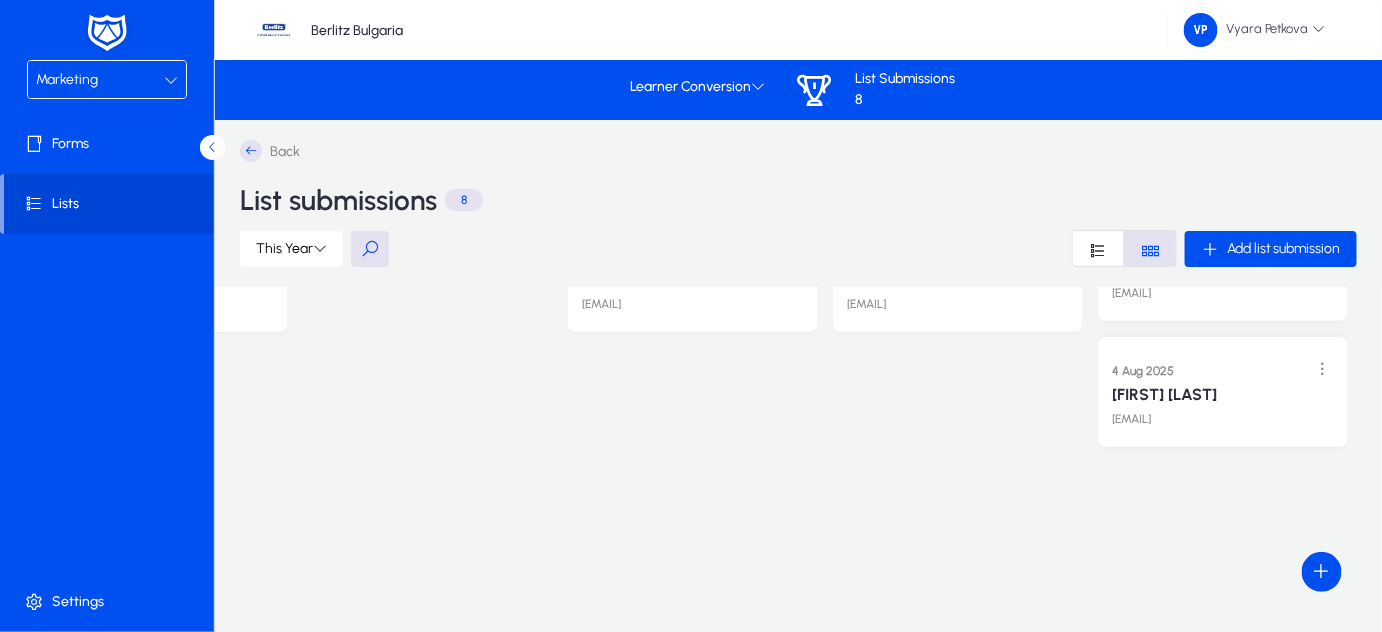 click on "[DATE] [FIRST] [LAST]   [EMAIL]" at bounding box center [1223, 392] 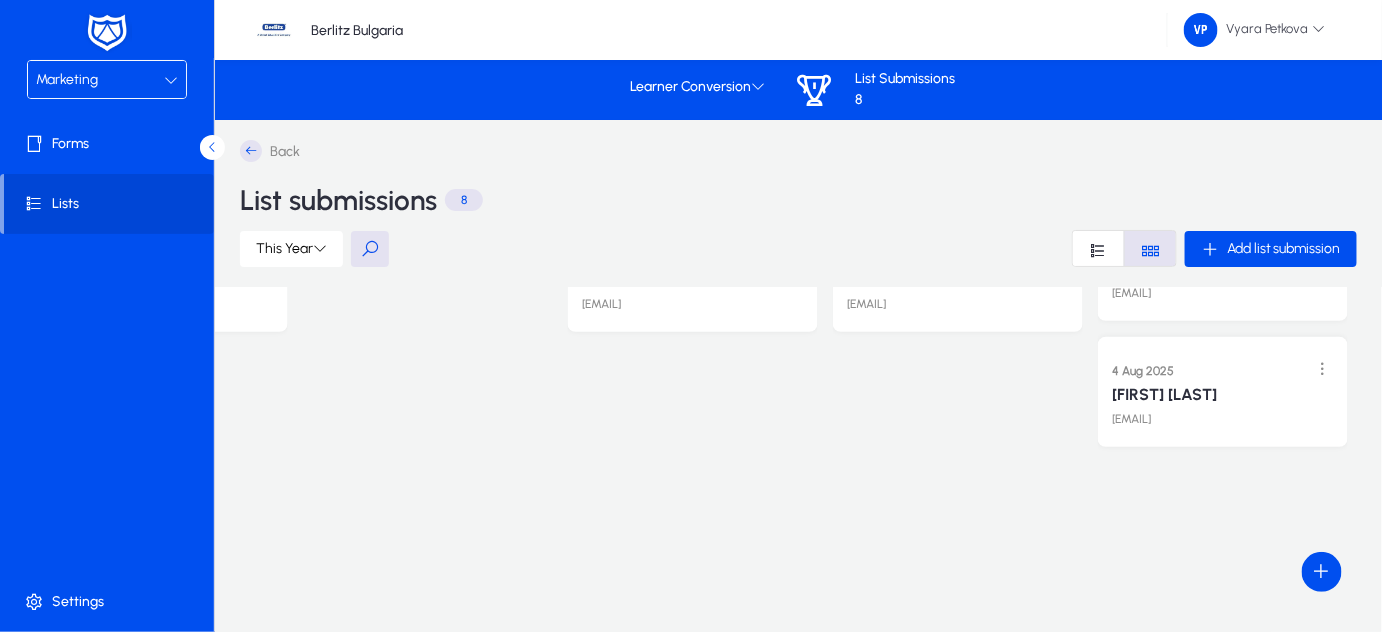 click on "[DATE] [FIRST] [LAST]   [EMAIL]" at bounding box center [1223, 392] 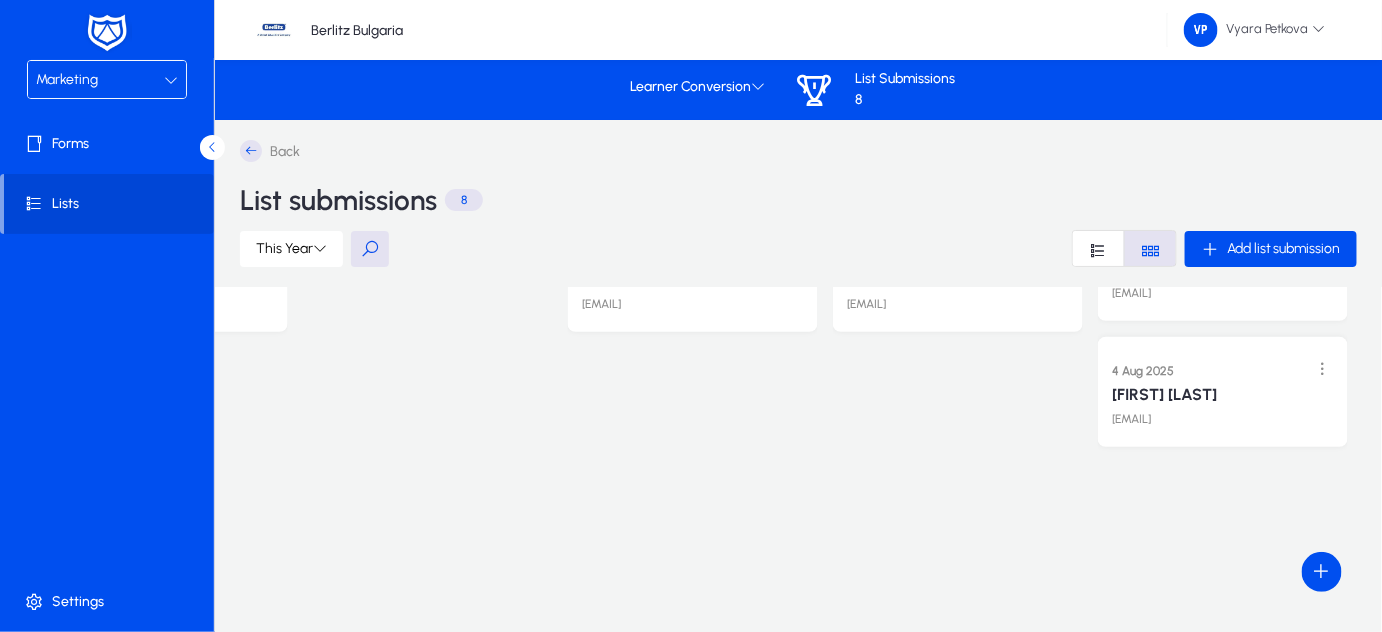 click on "[DATE] [FIRST] [LAST]   [EMAIL]" at bounding box center (1223, 392) 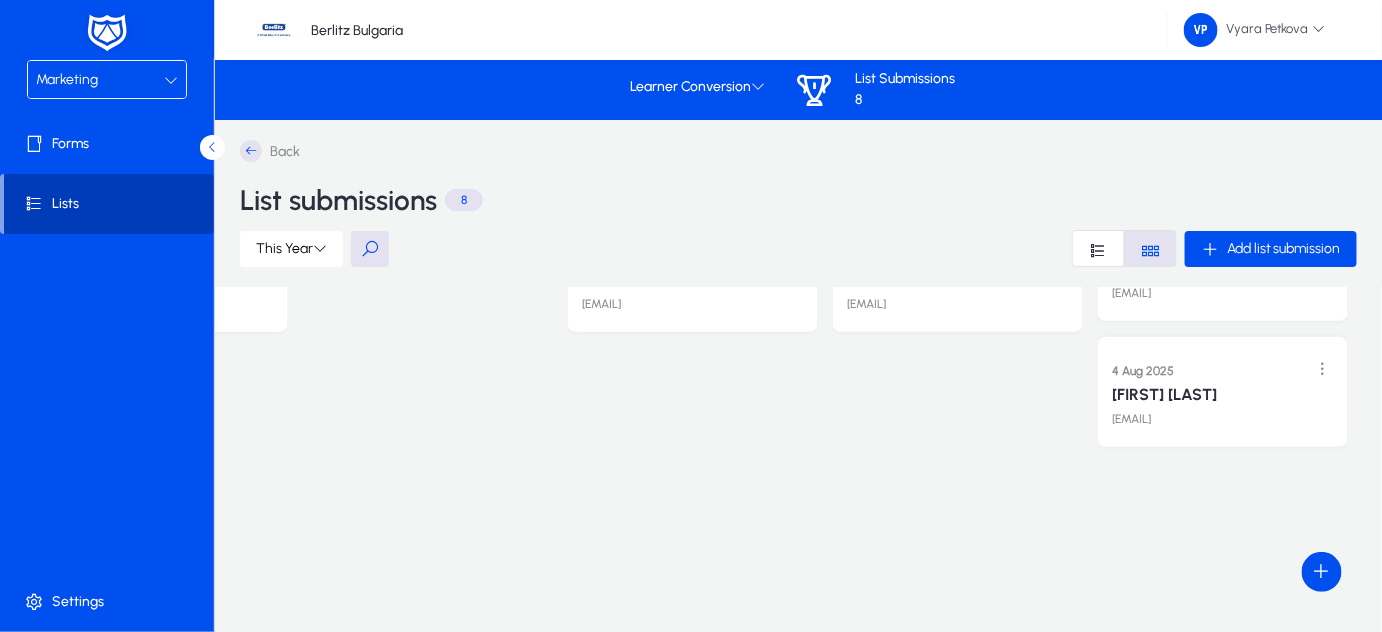 click on "Lists" 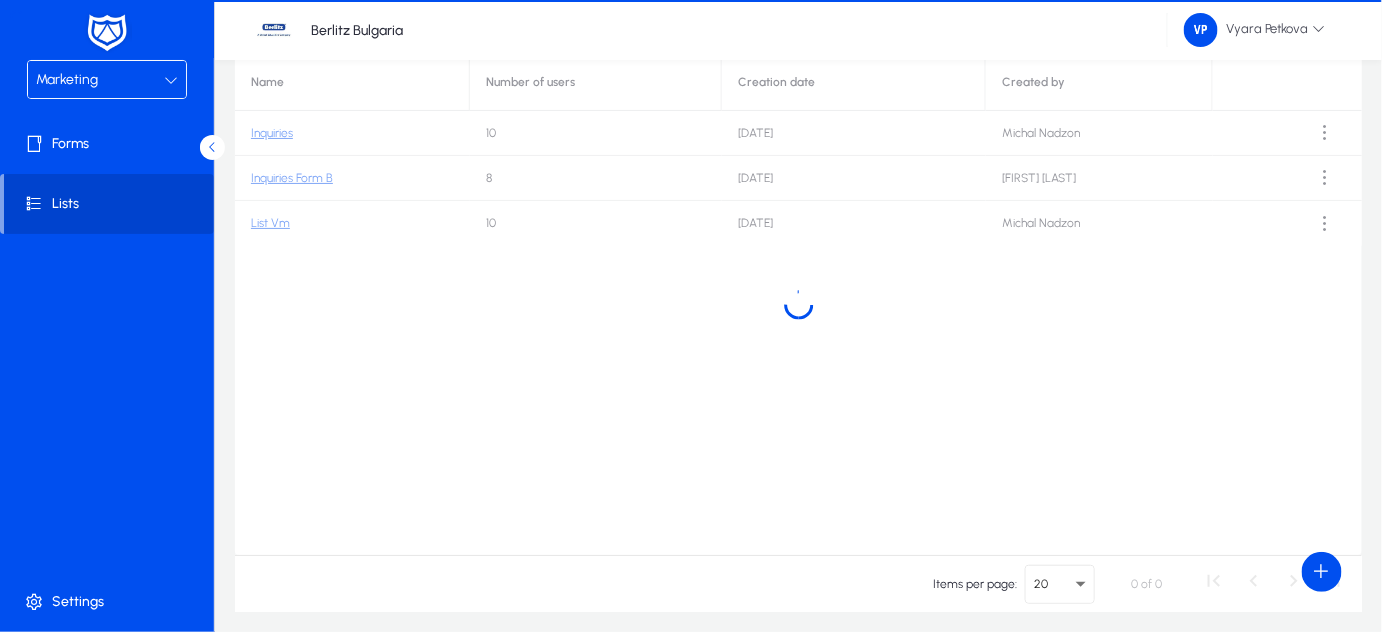 scroll, scrollTop: 0, scrollLeft: 0, axis: both 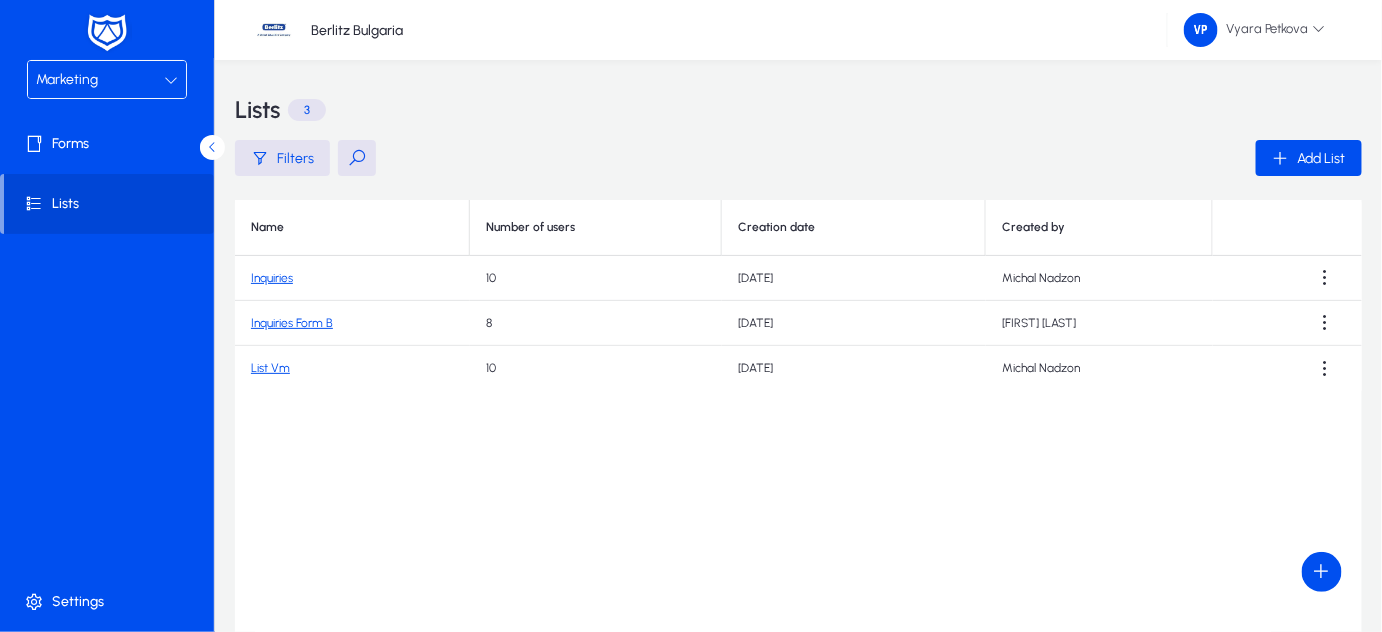 click on "Inquiries Form B" 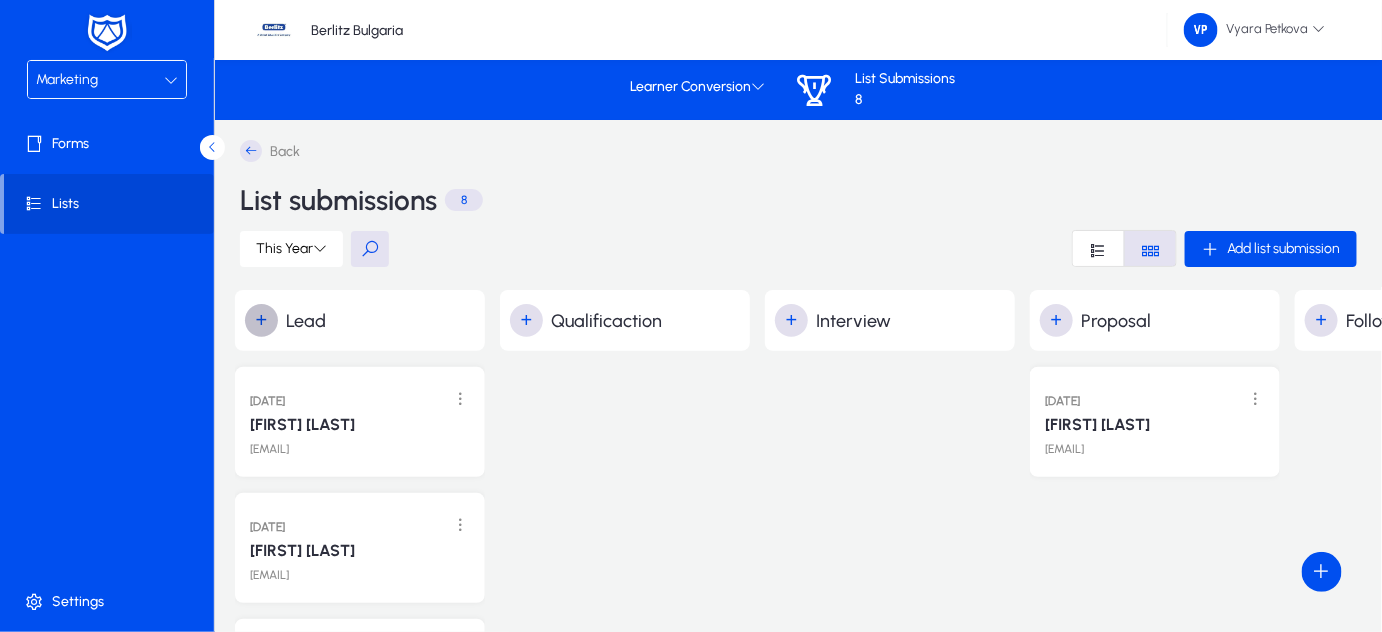 click 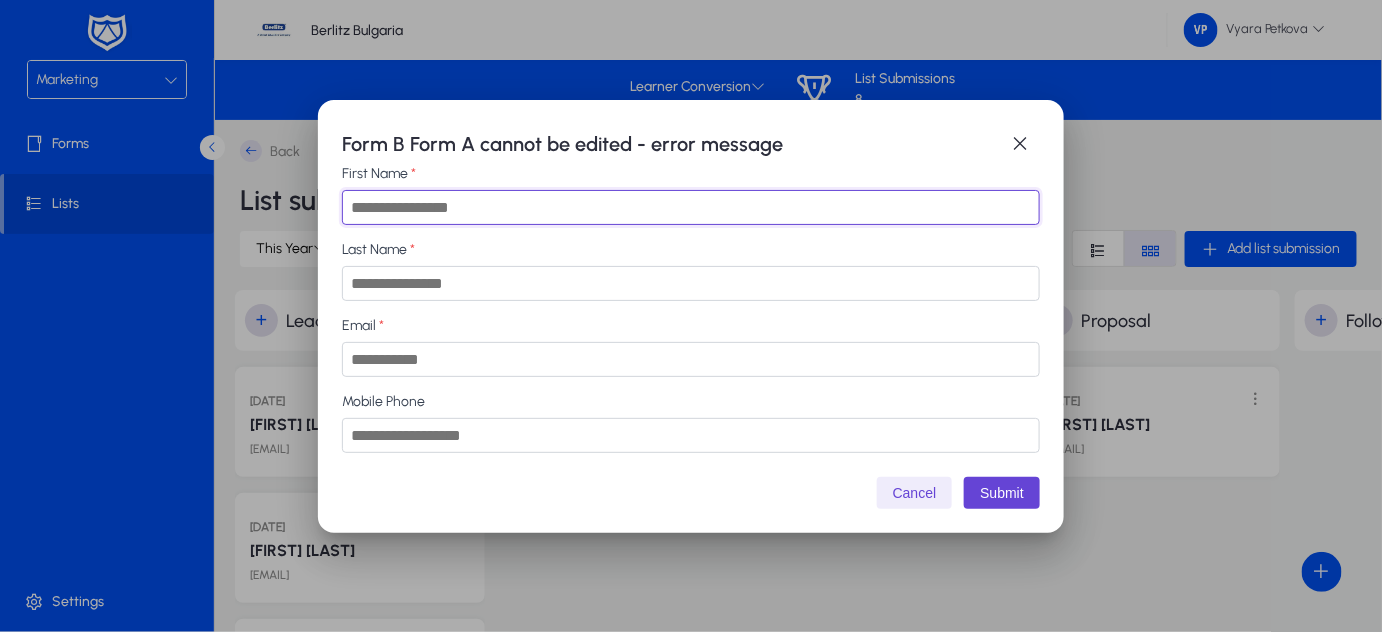 click on "First Name" at bounding box center (691, 207) 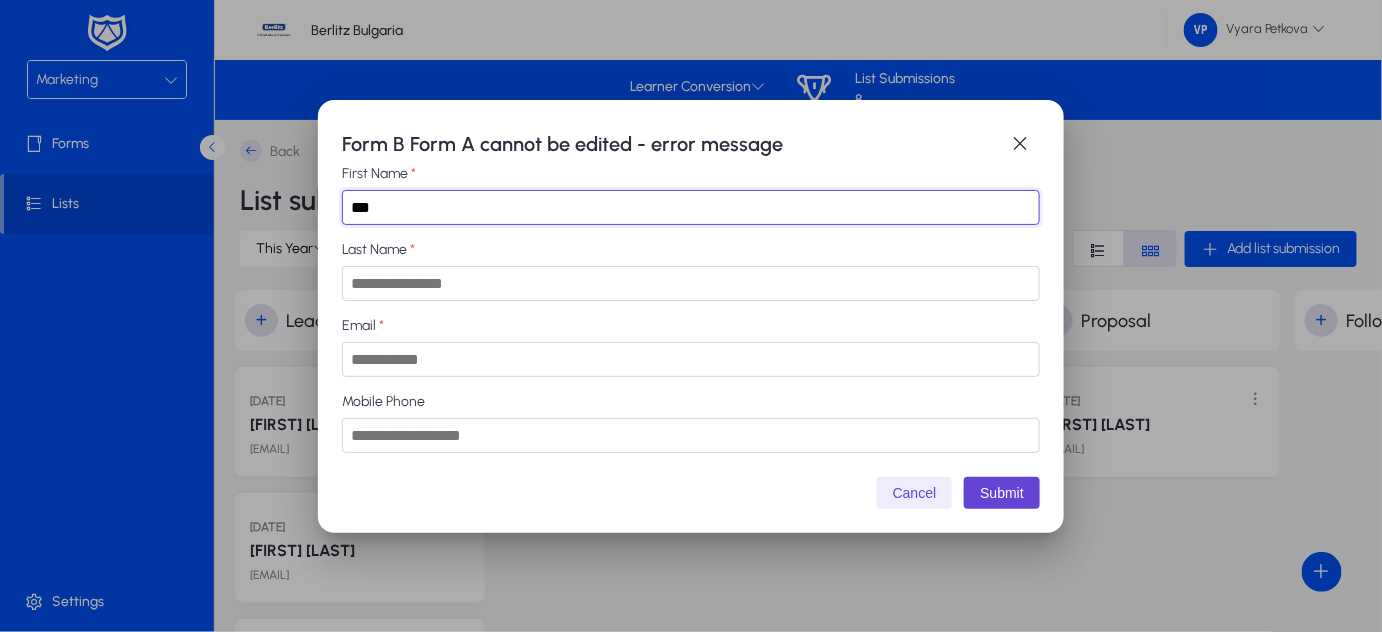 type on "***" 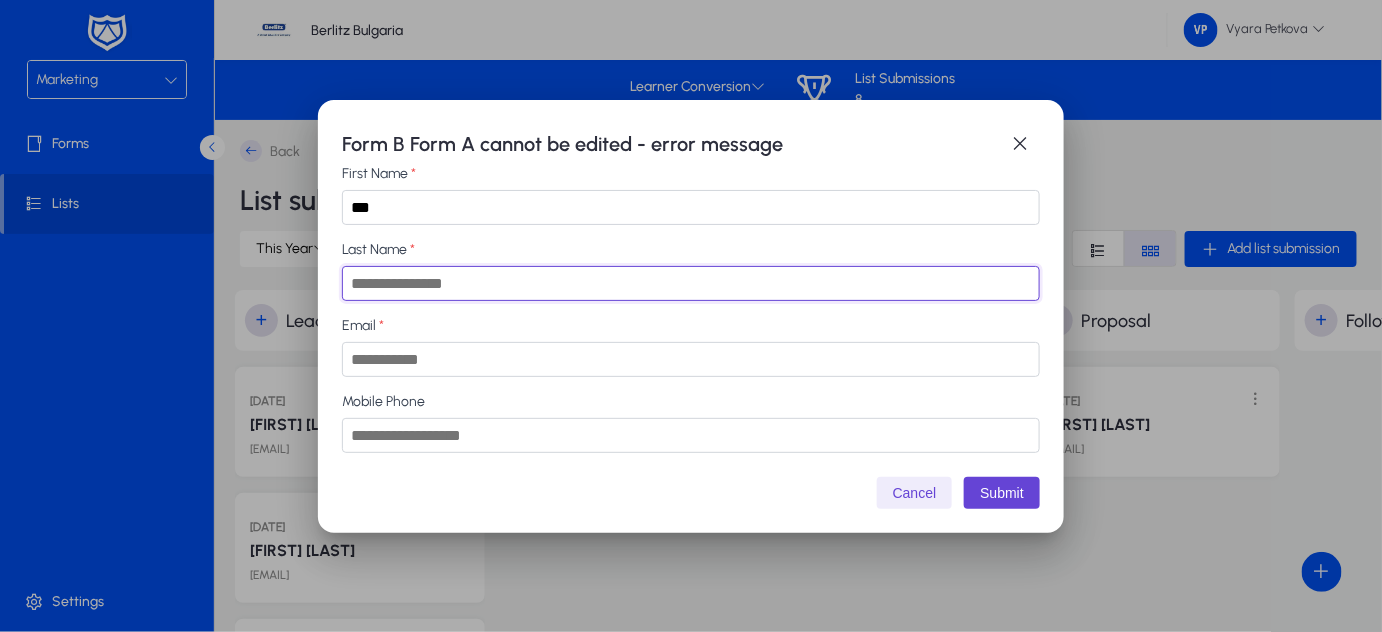 click on "Last Name" at bounding box center [691, 283] 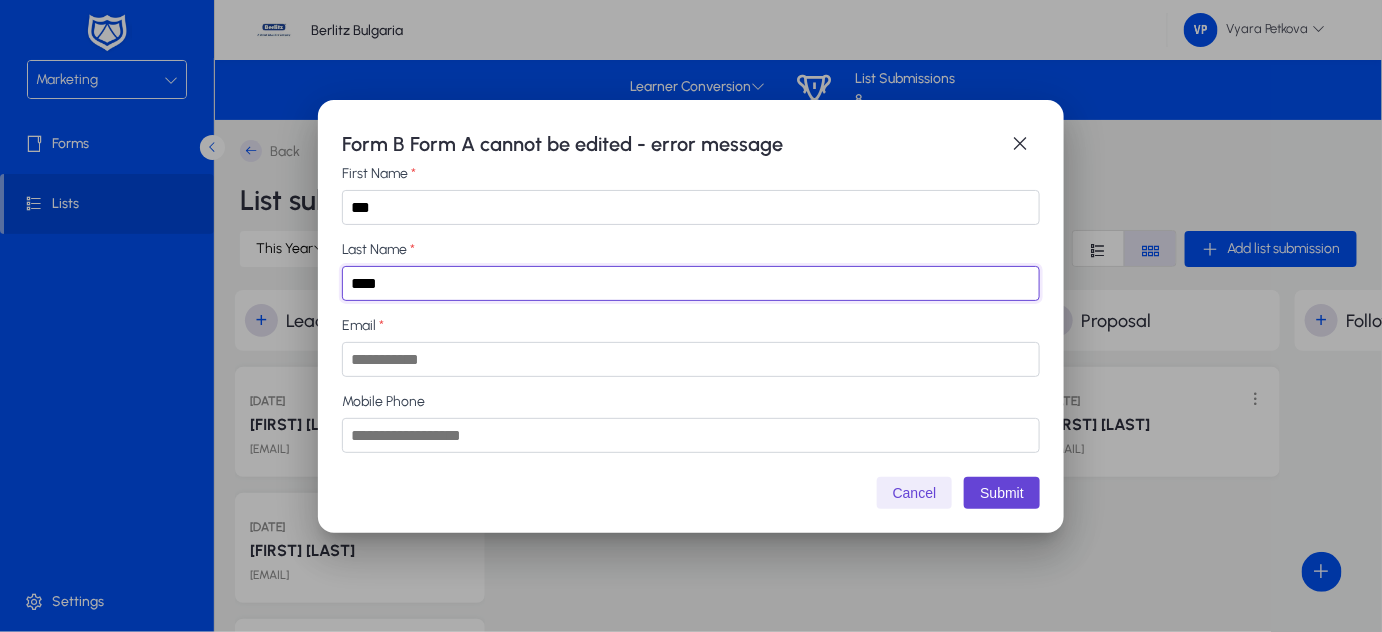type on "****" 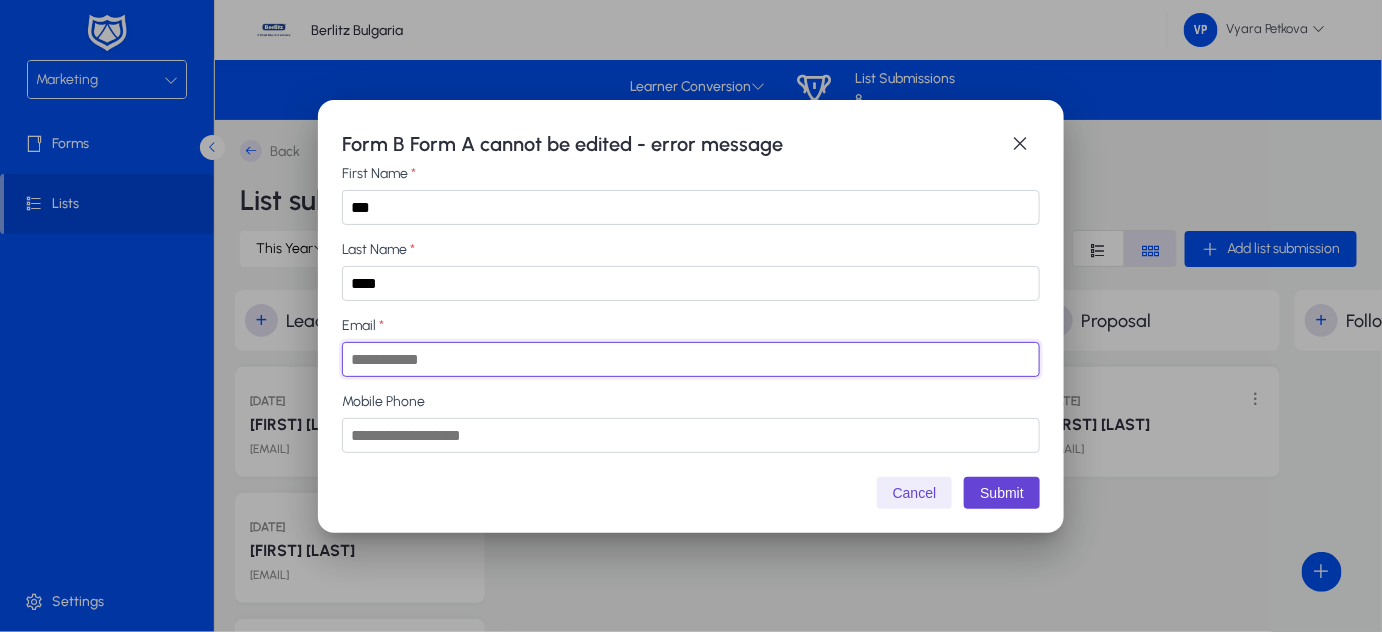 click on "Email" at bounding box center [691, 359] 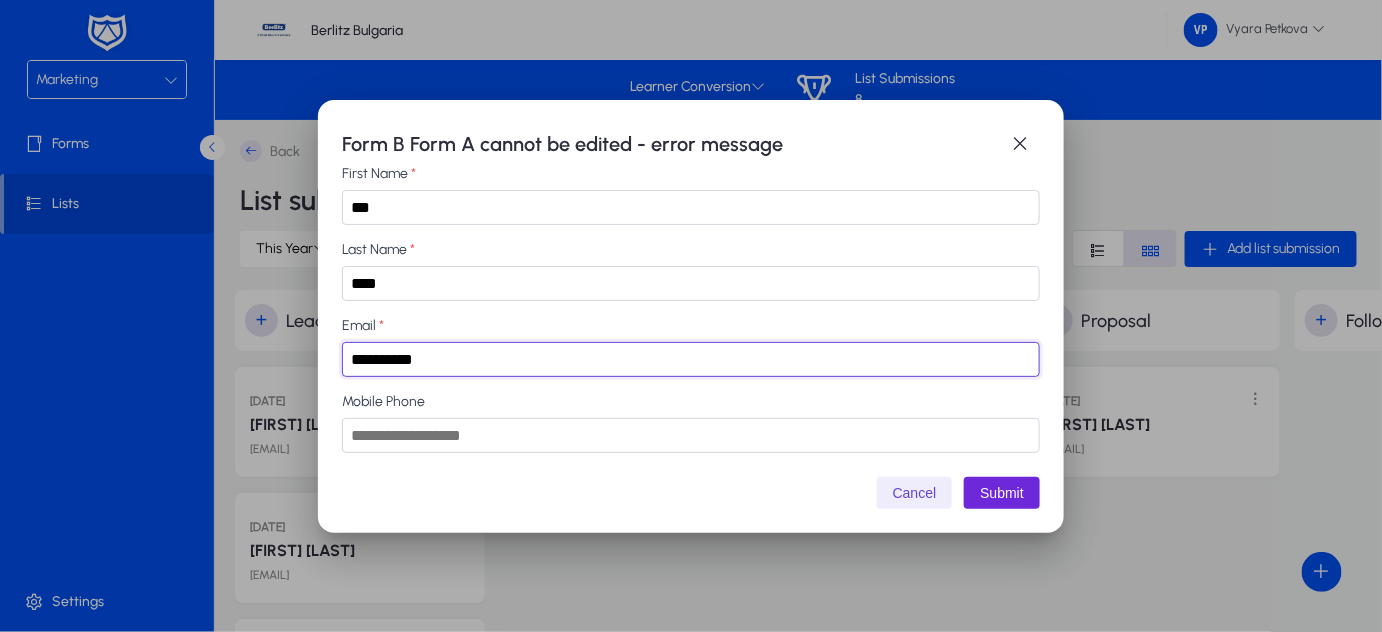 type on "**********" 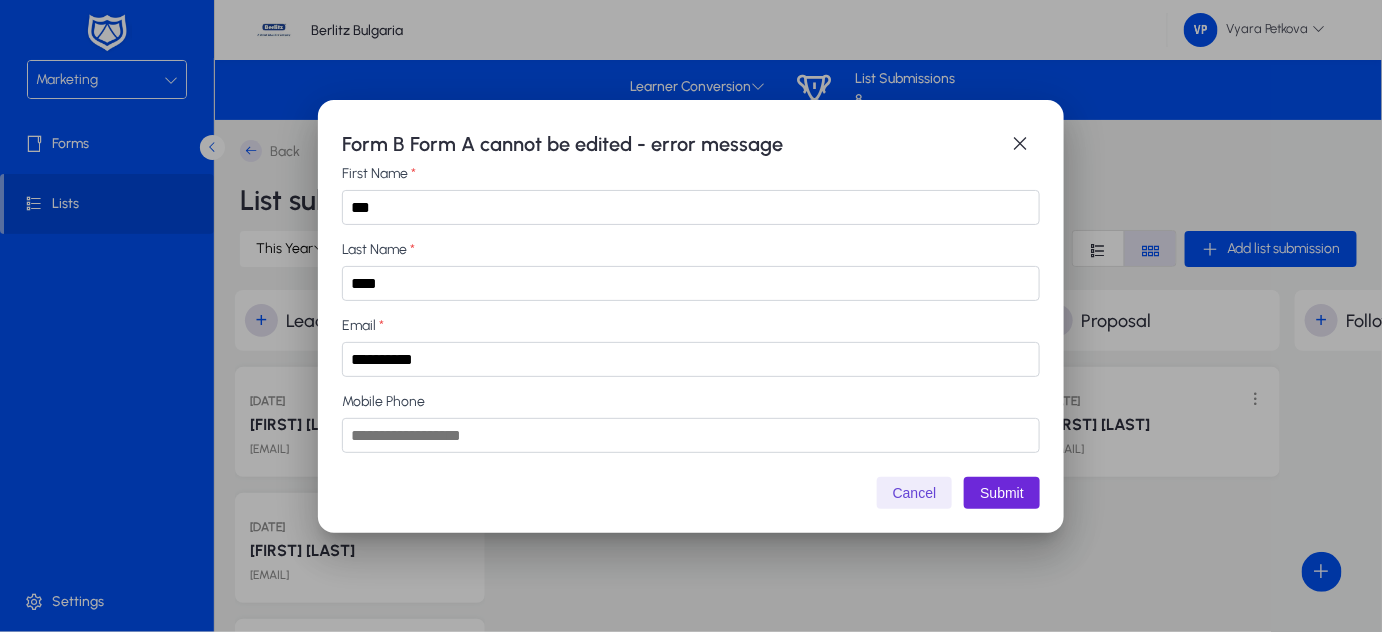 click on "Submit" at bounding box center (1002, 493) 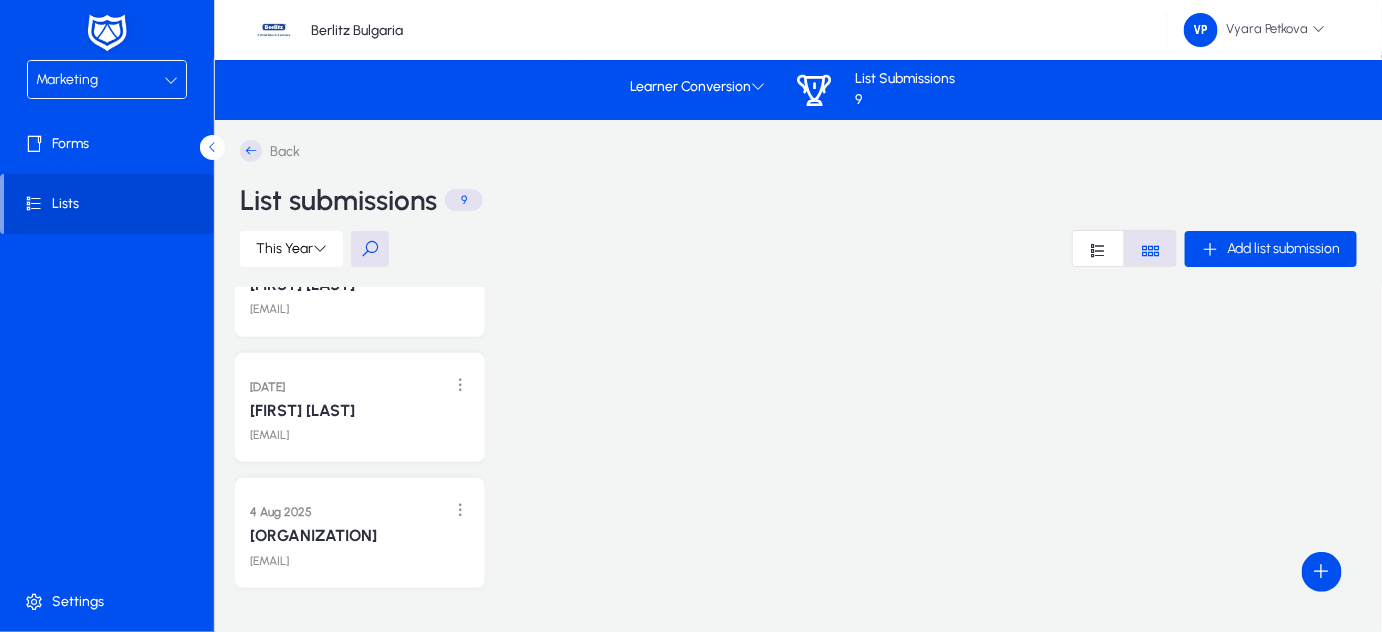 scroll, scrollTop: 302, scrollLeft: 0, axis: vertical 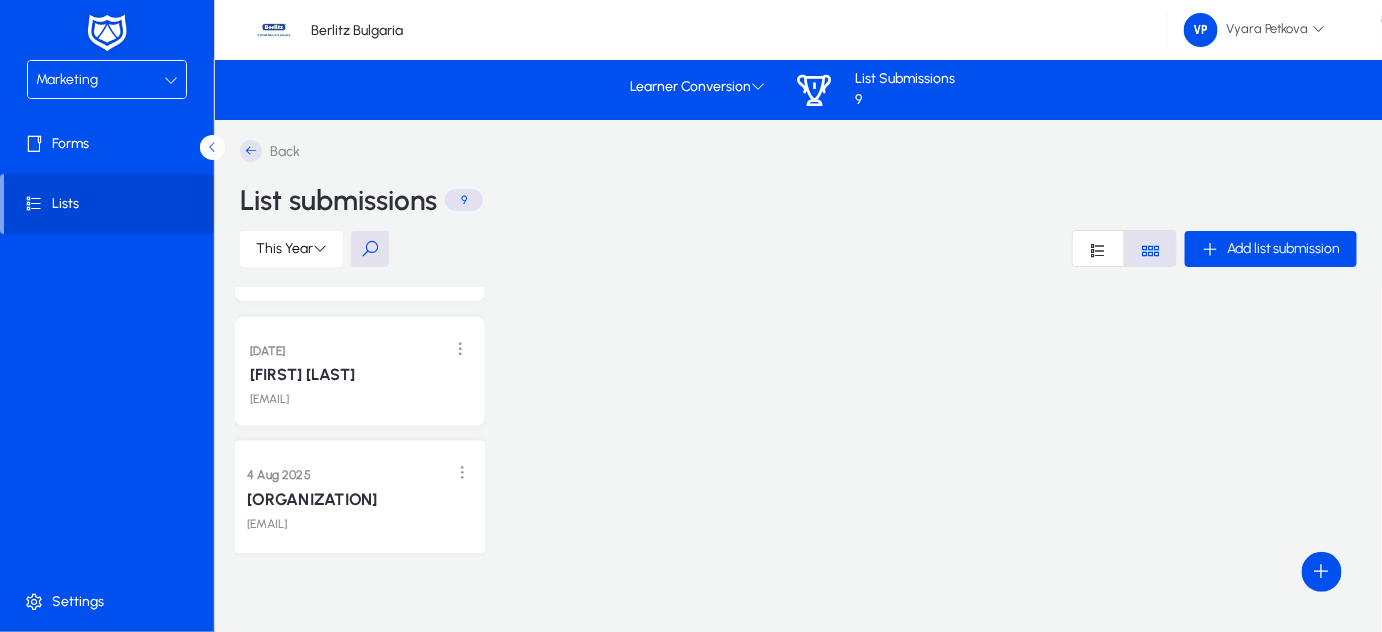click on "[EMAIL]" at bounding box center [360, 521] 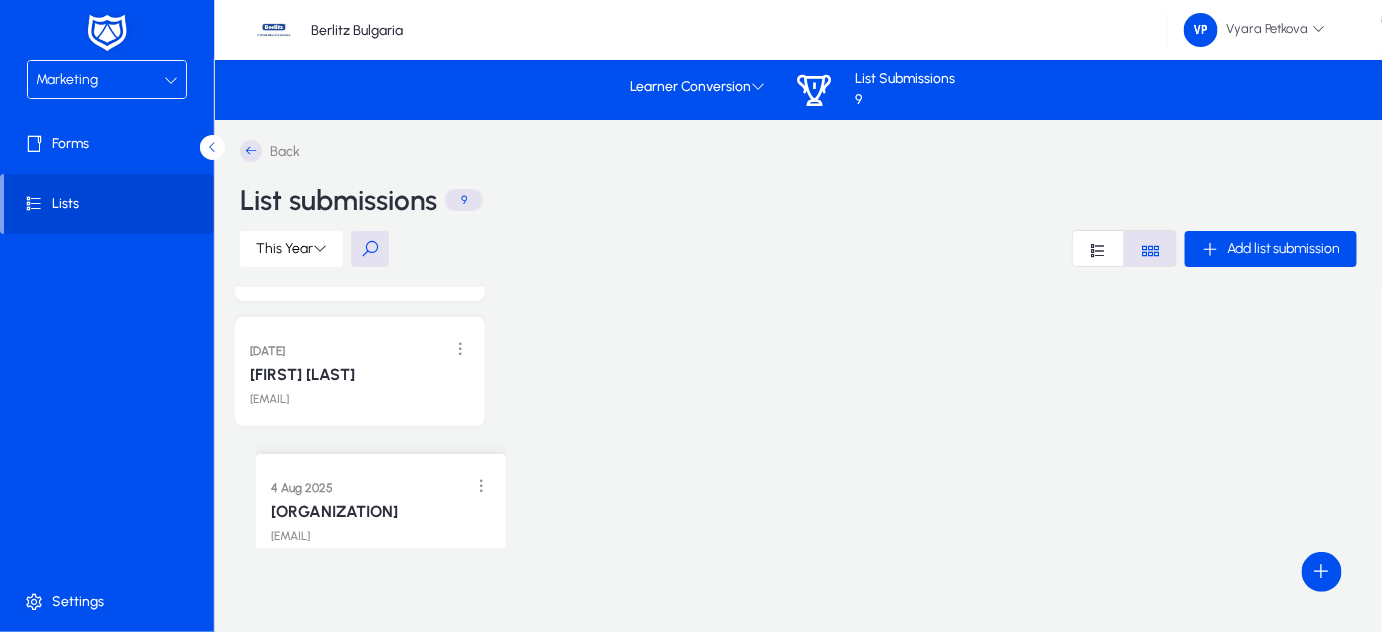 scroll, scrollTop: 231, scrollLeft: 0, axis: vertical 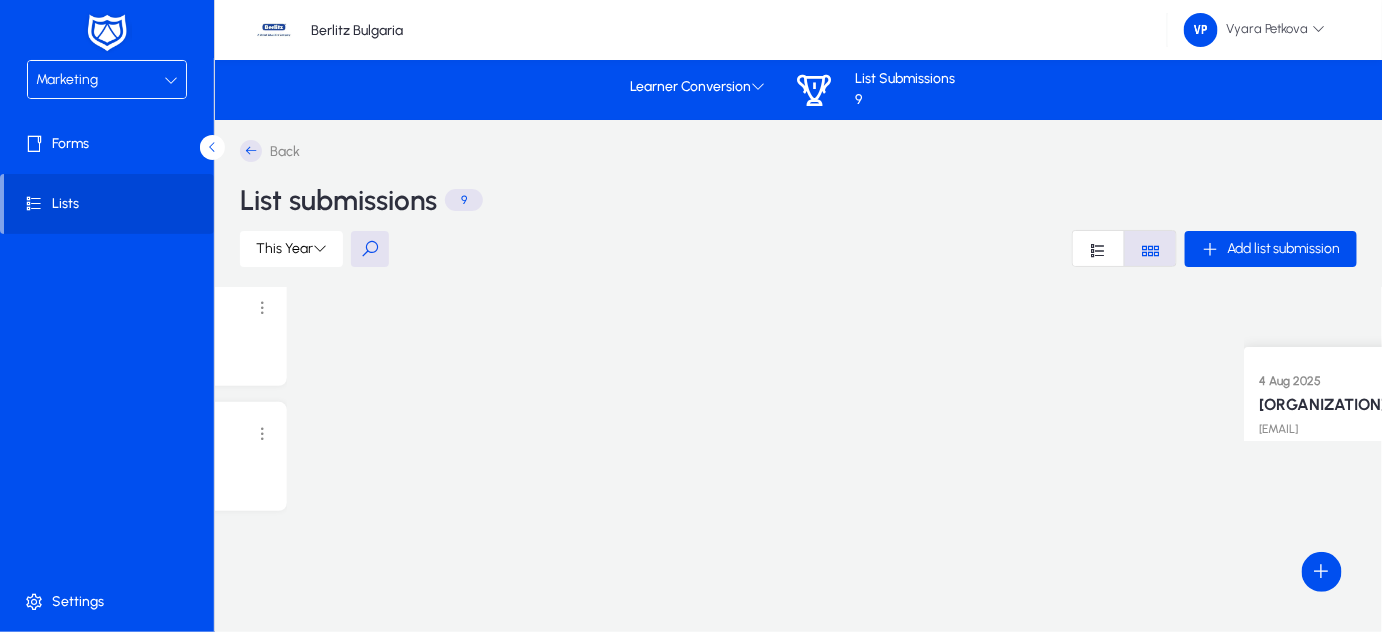 drag, startPoint x: 386, startPoint y: 514, endPoint x: 1395, endPoint y: 402, distance: 1015.197 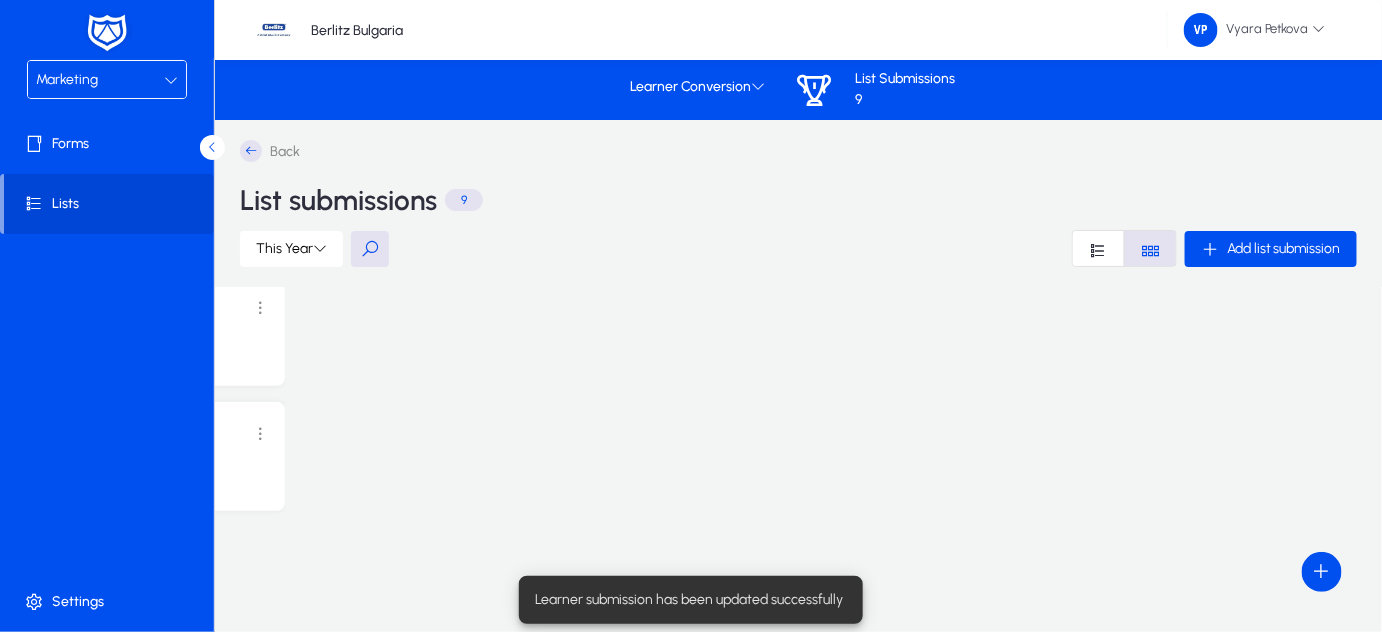 scroll, scrollTop: 0, scrollLeft: 992, axis: horizontal 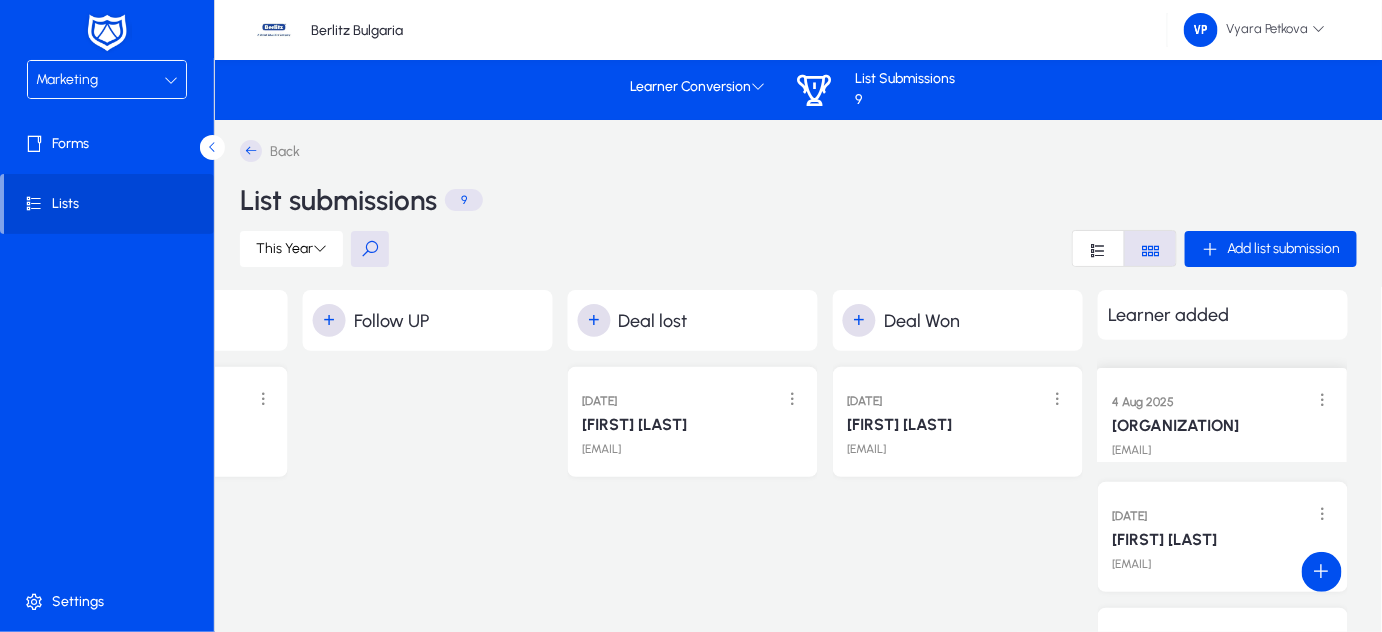 drag, startPoint x: 341, startPoint y: 446, endPoint x: 1136, endPoint y: 431, distance: 795.1415 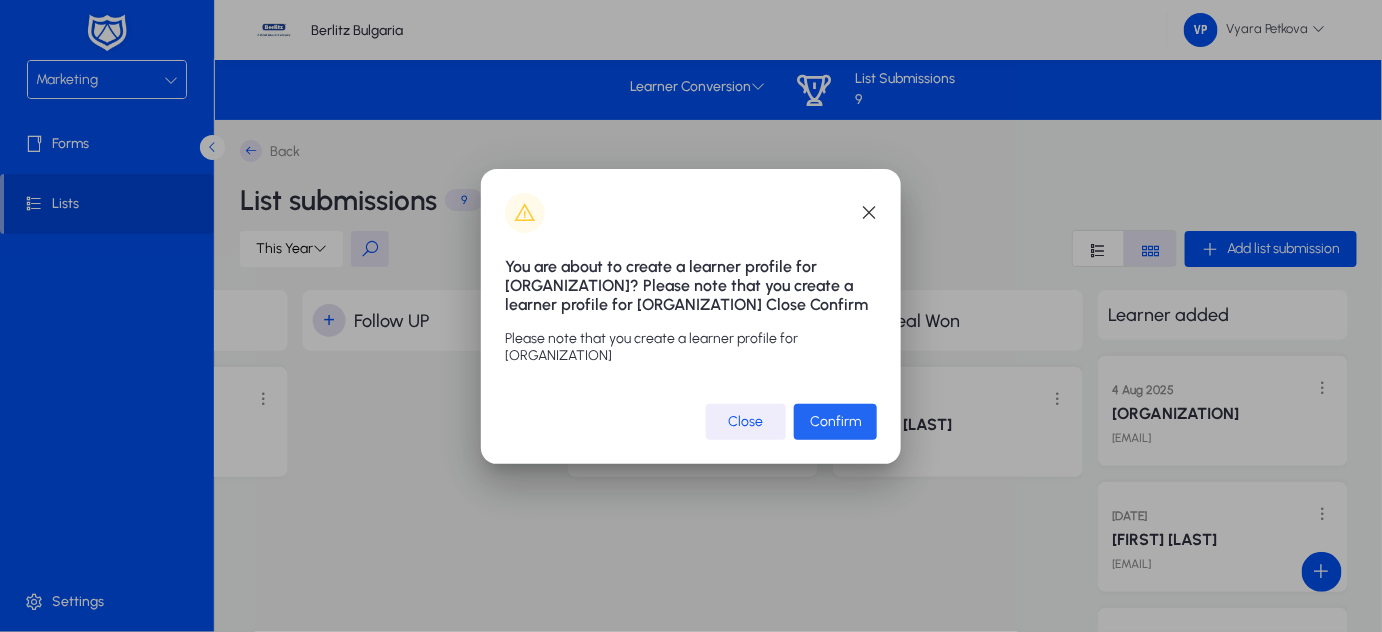 click on "Confirm" at bounding box center (835, 421) 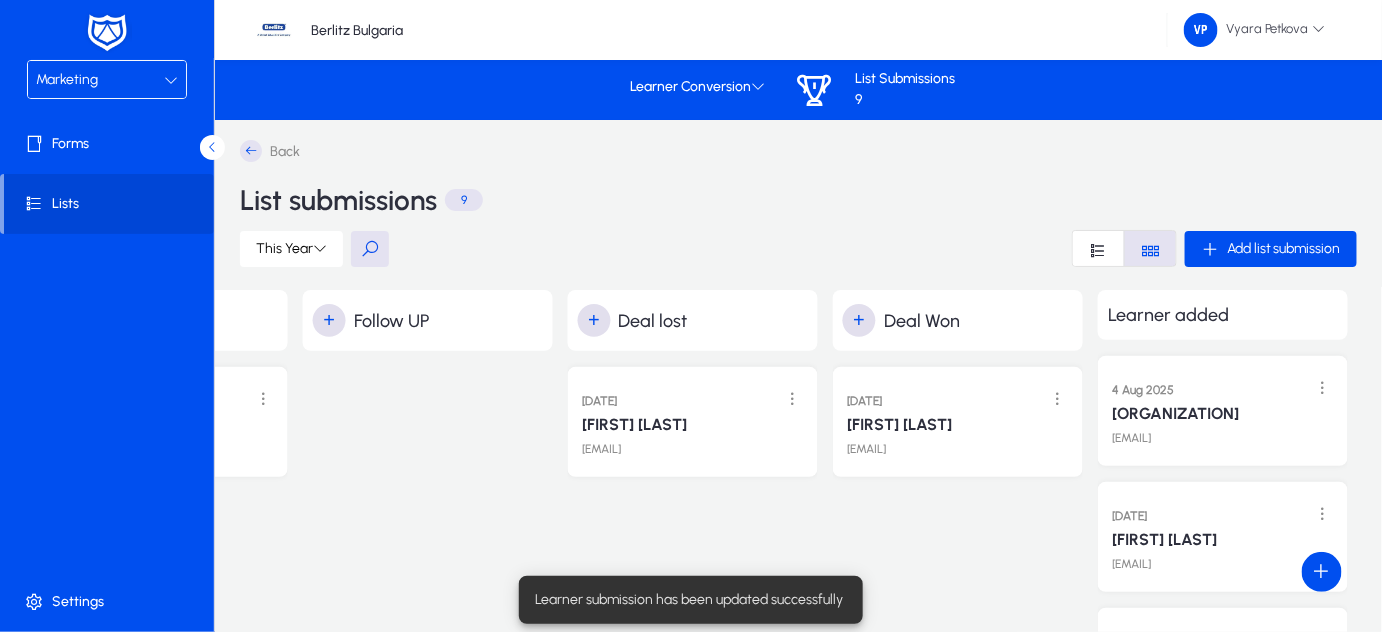 click at bounding box center (171, 80) 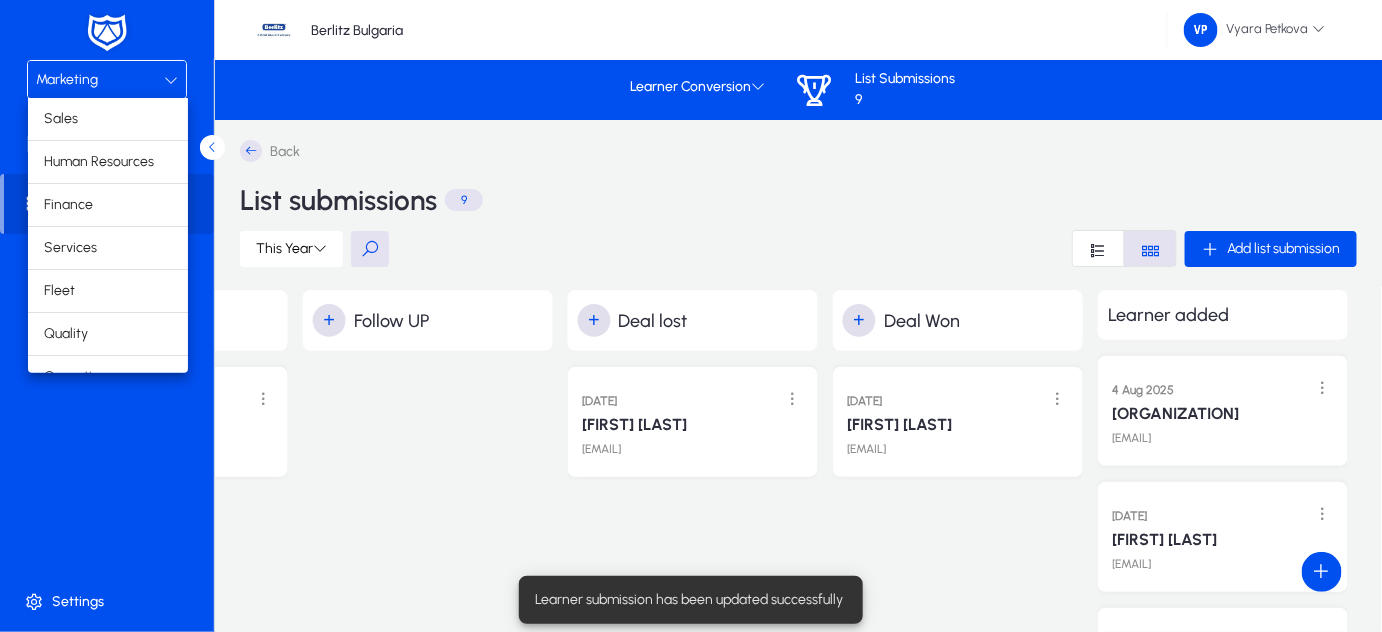 scroll, scrollTop: 66, scrollLeft: 0, axis: vertical 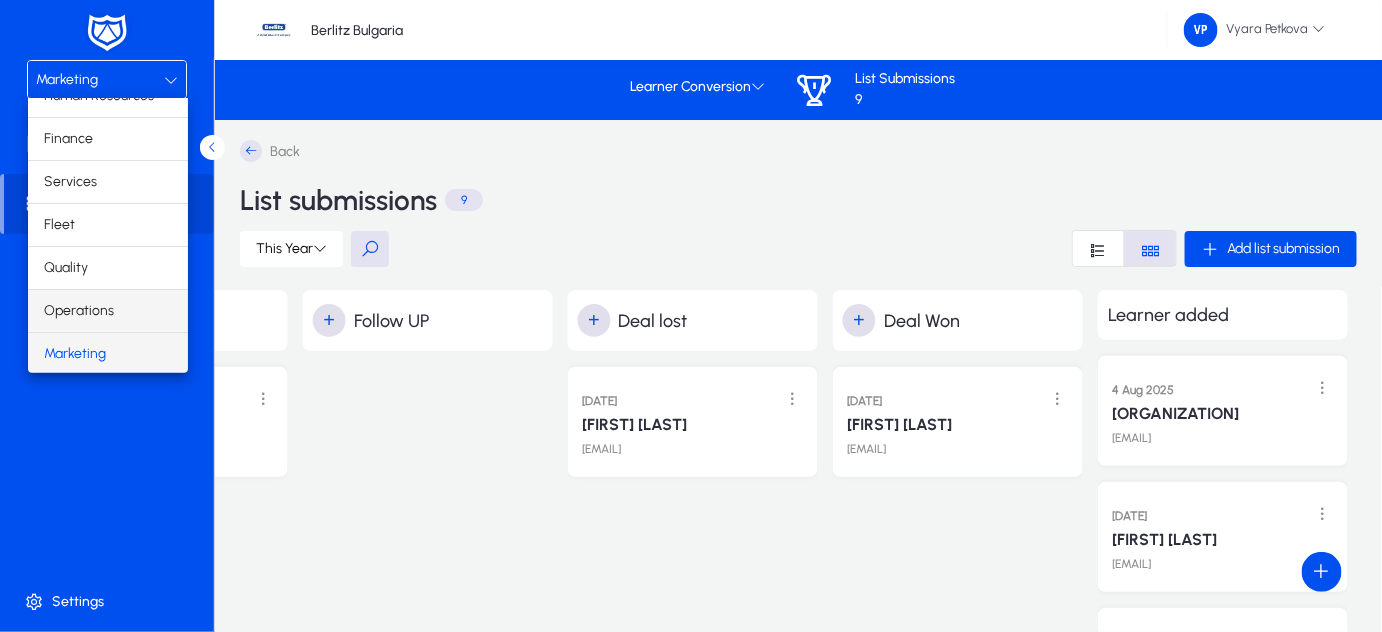 click on "Operations" at bounding box center (79, 311) 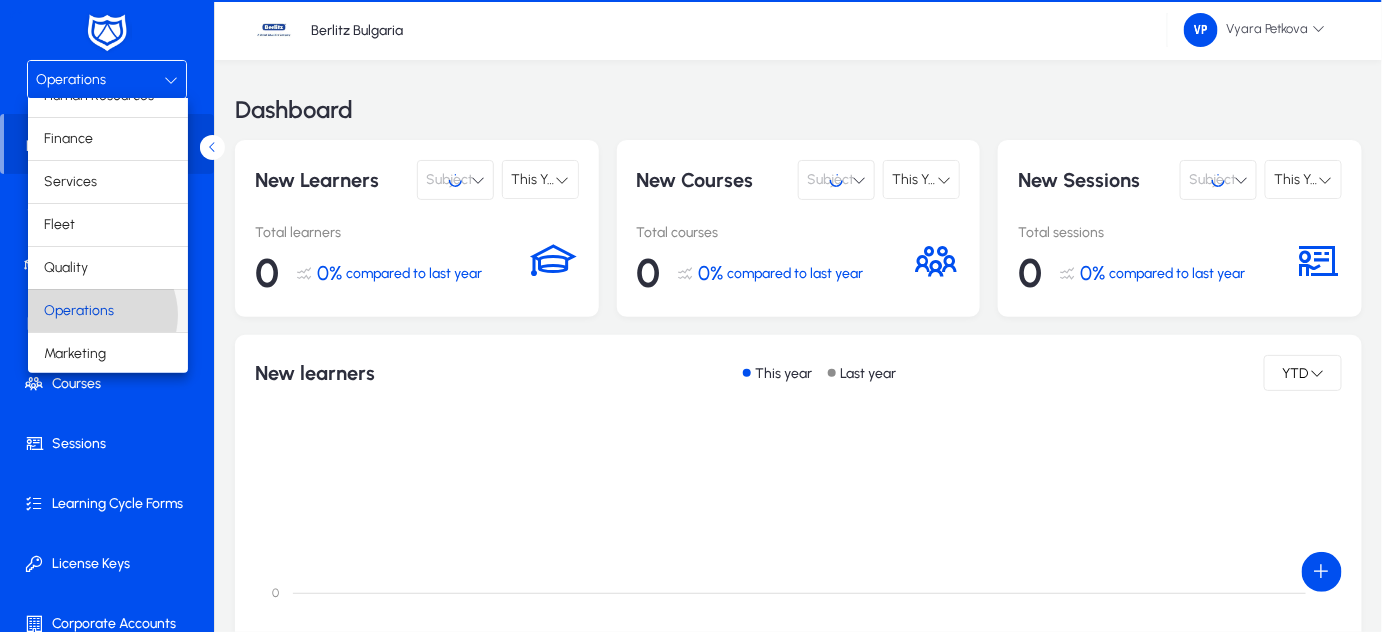 scroll, scrollTop: 0, scrollLeft: 0, axis: both 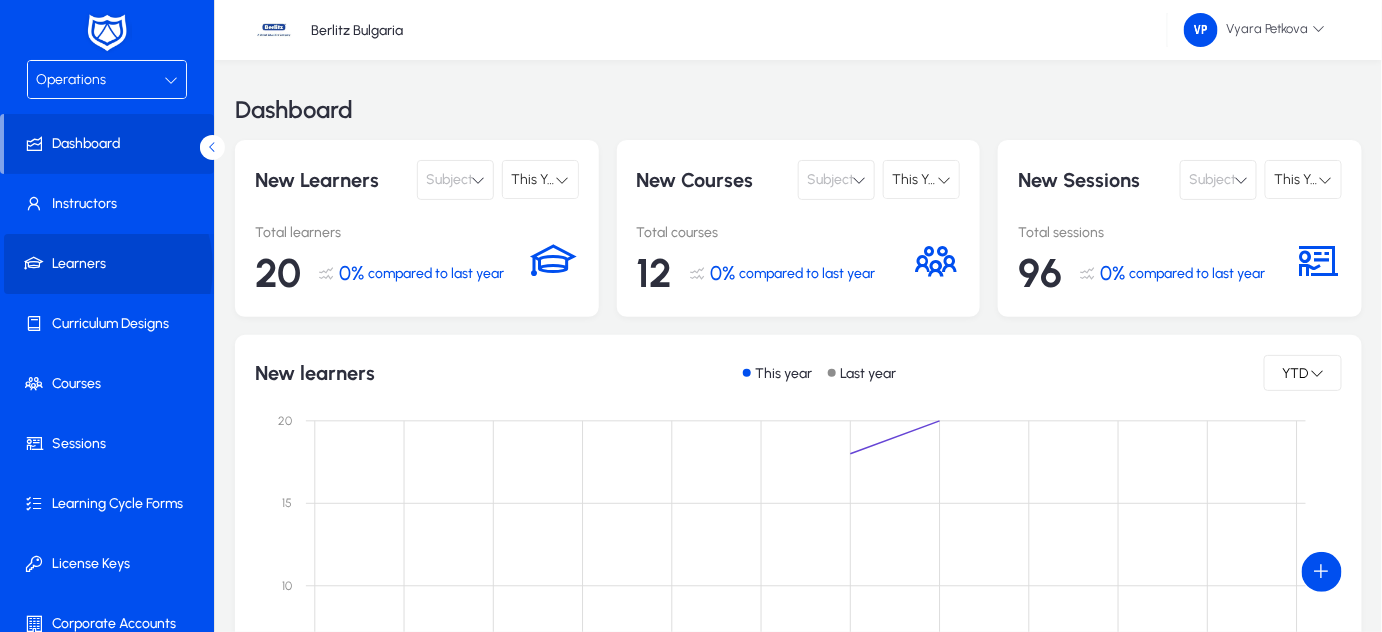 click on "Learners" 